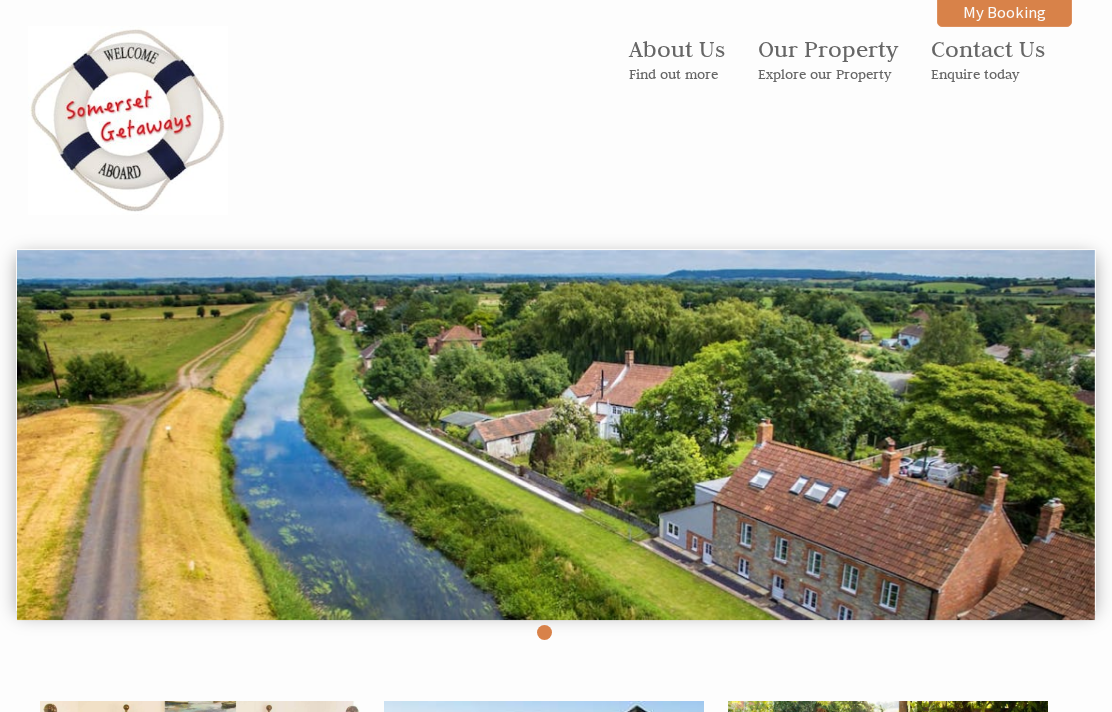 scroll, scrollTop: 0, scrollLeft: 0, axis: both 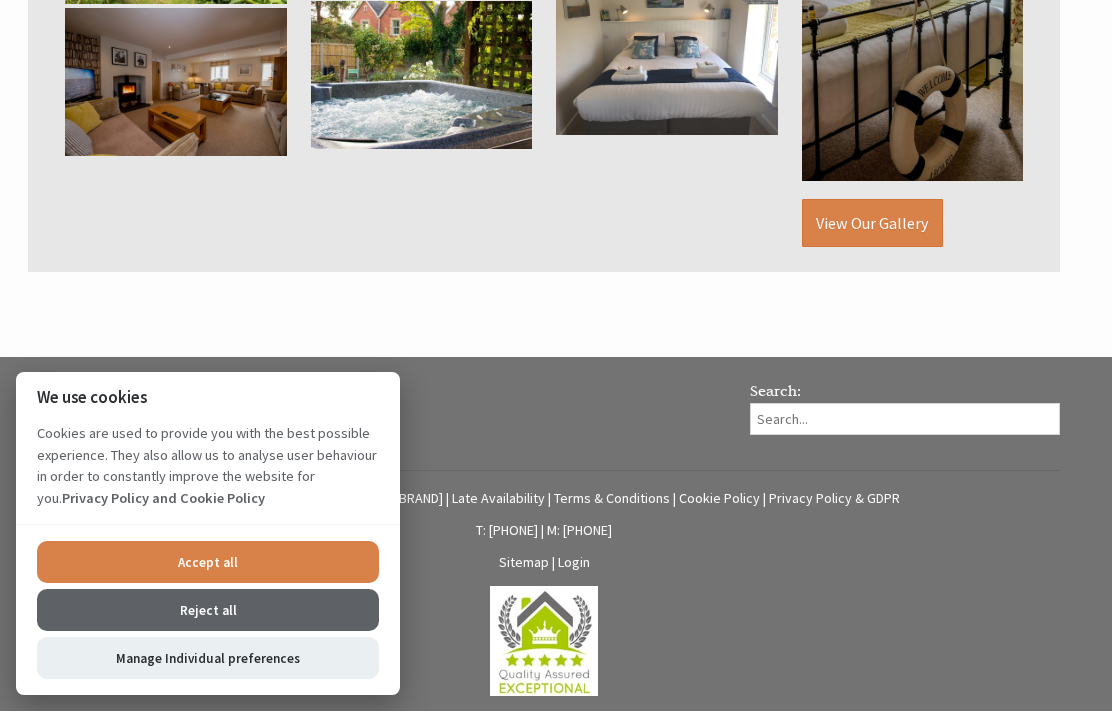 click on "Login" at bounding box center (574, 563) 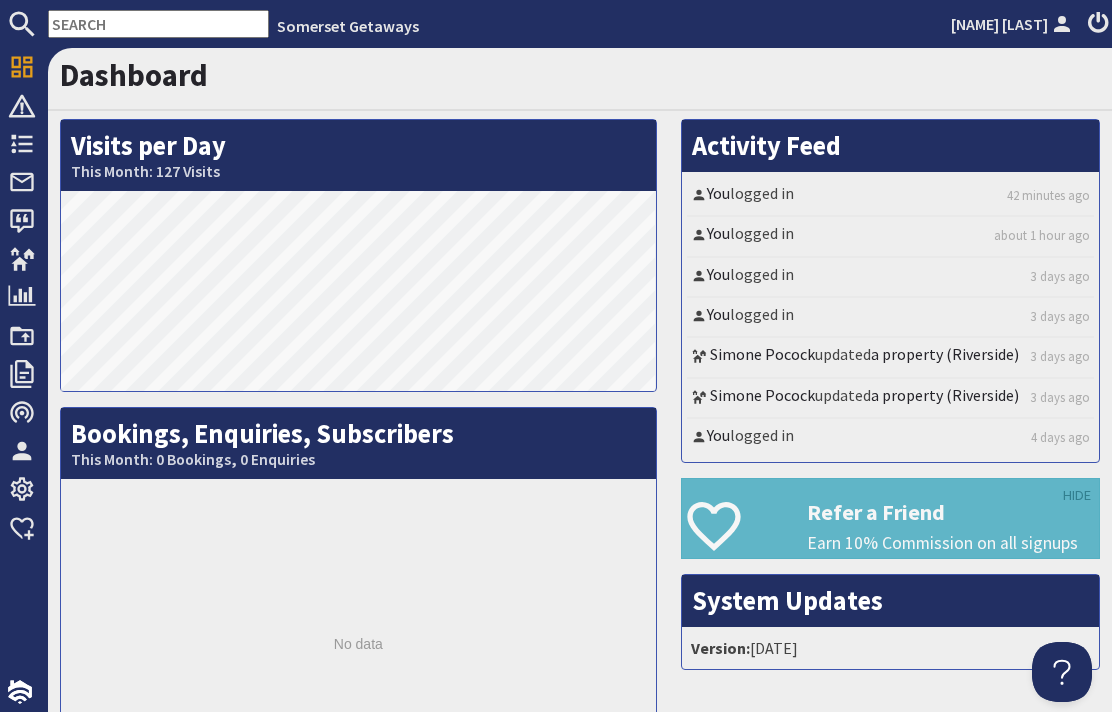 scroll, scrollTop: 0, scrollLeft: 0, axis: both 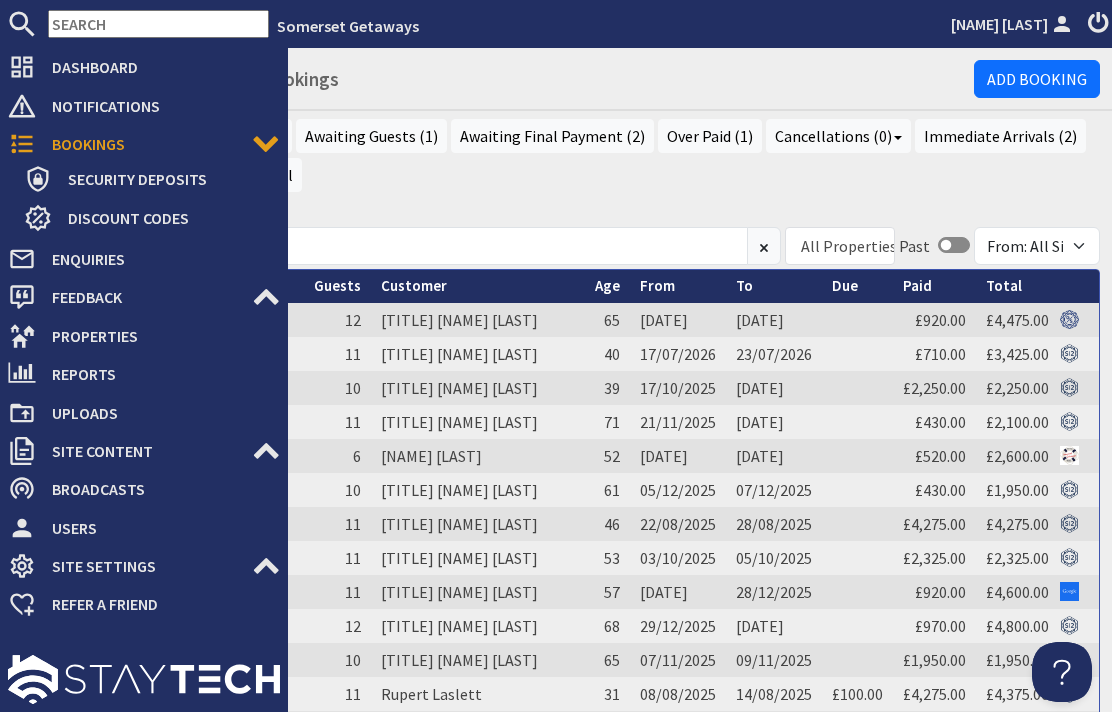 click at bounding box center [158, 24] 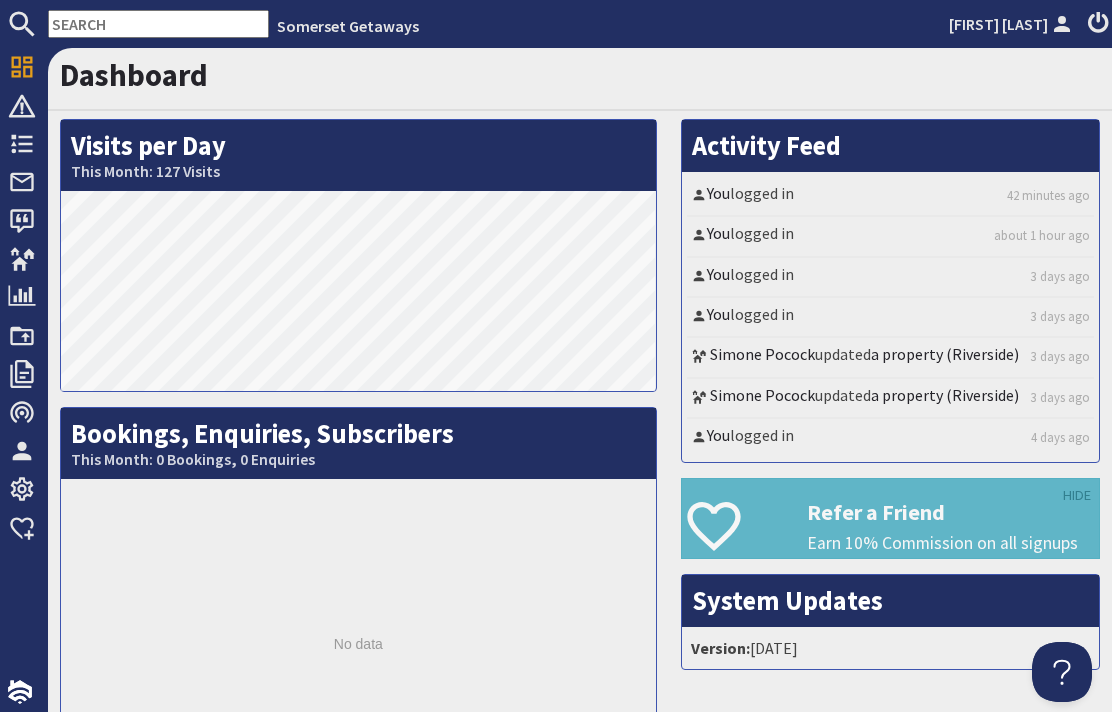 scroll, scrollTop: 0, scrollLeft: 0, axis: both 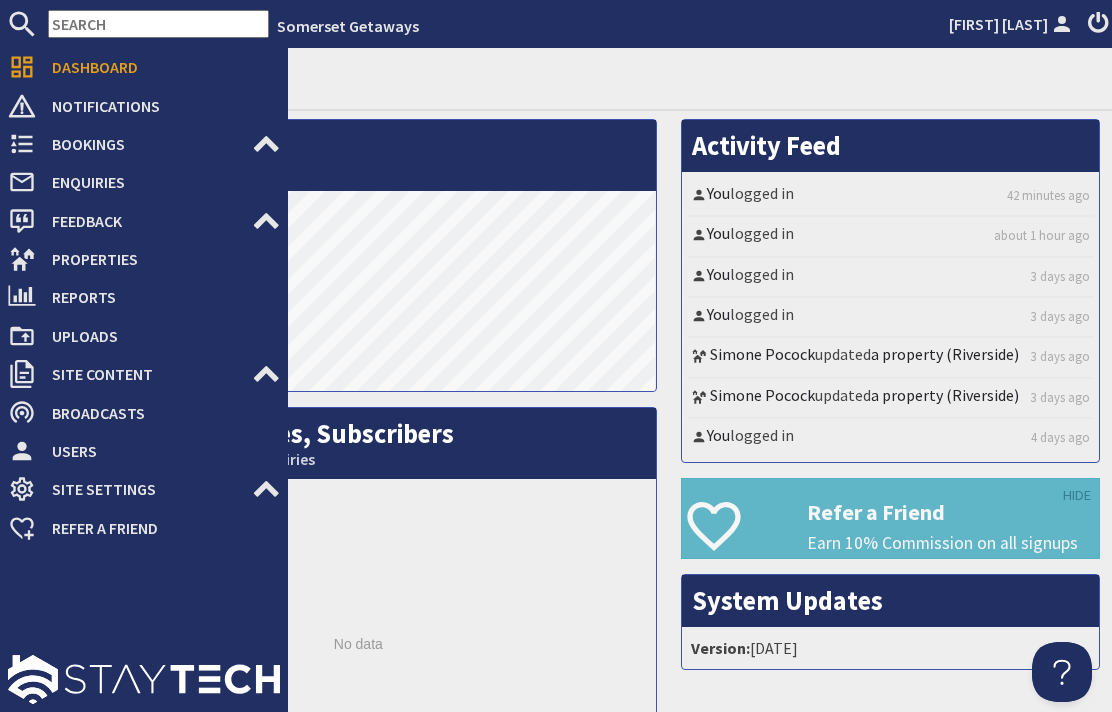 click 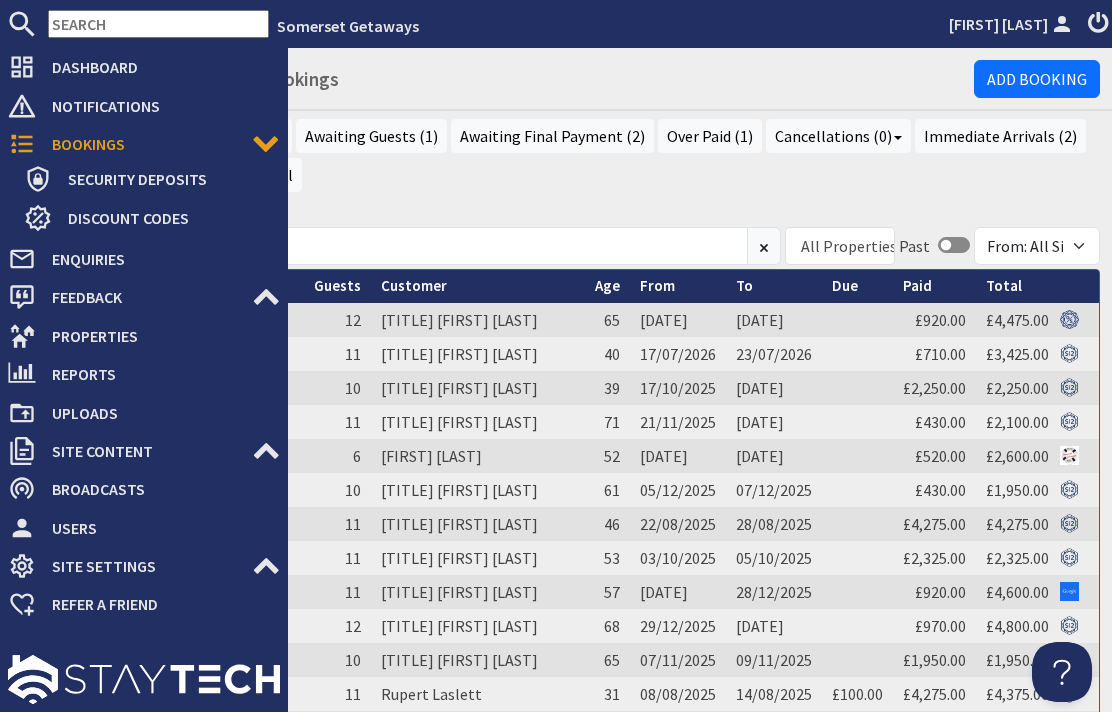 scroll, scrollTop: 0, scrollLeft: 0, axis: both 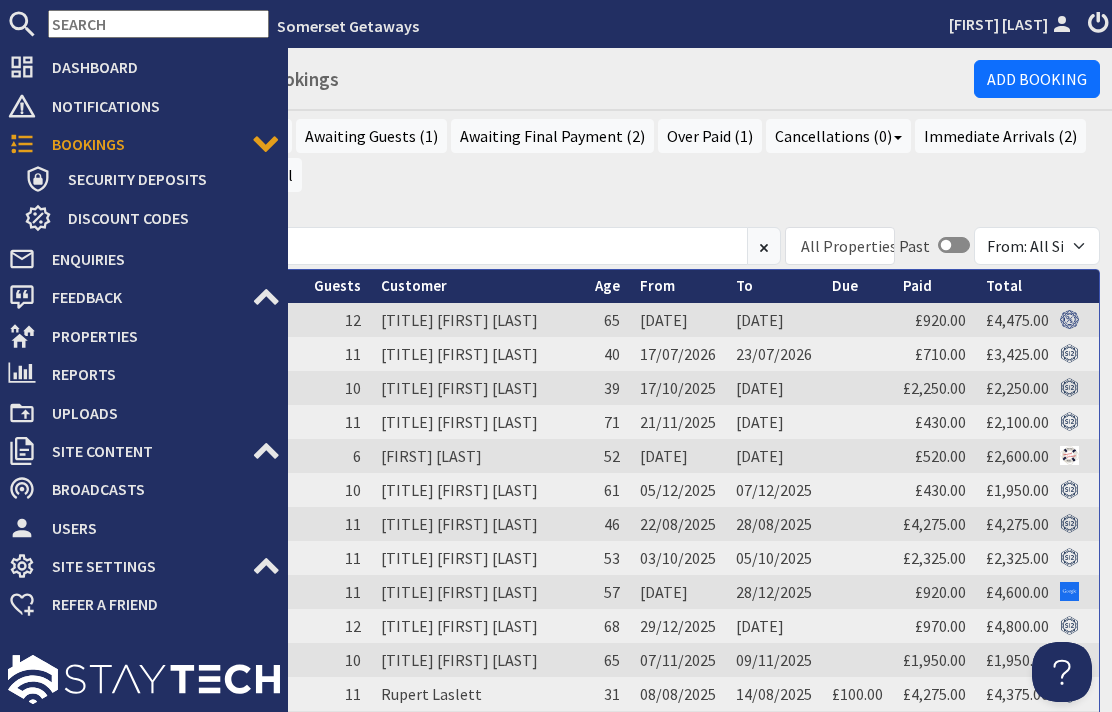 click on "From" at bounding box center (657, 285) 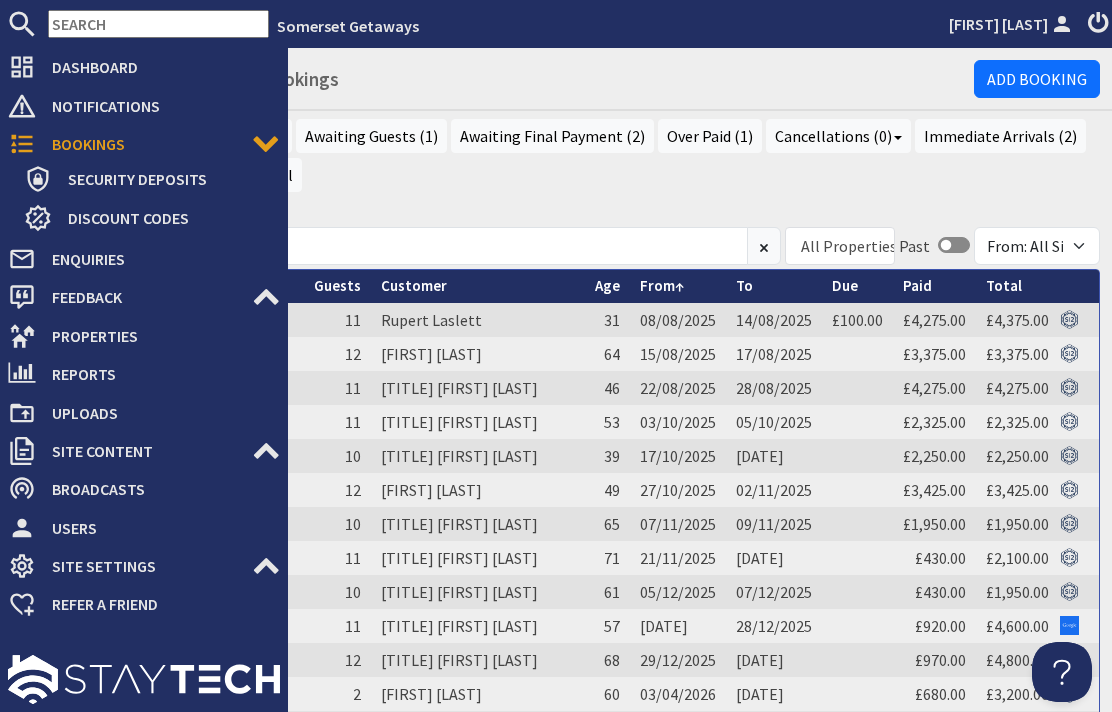 click on "Rupert Laslett" at bounding box center (478, 320) 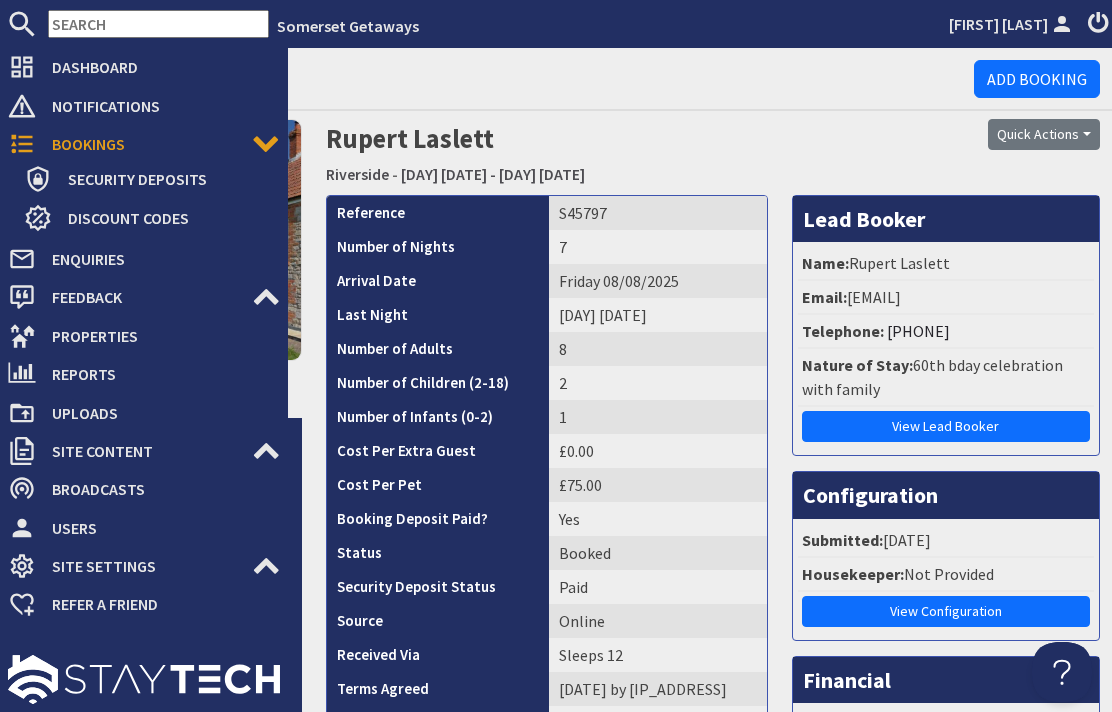 scroll, scrollTop: 0, scrollLeft: 0, axis: both 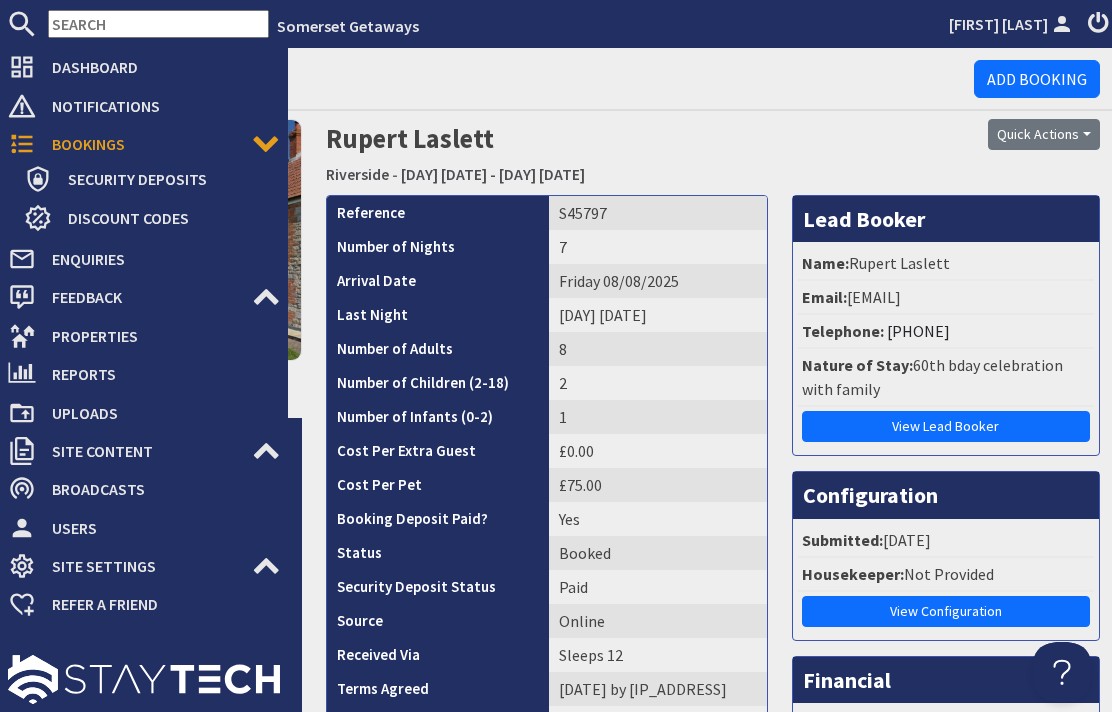 click on "Bookings  - S45797" at bounding box center [517, 74] 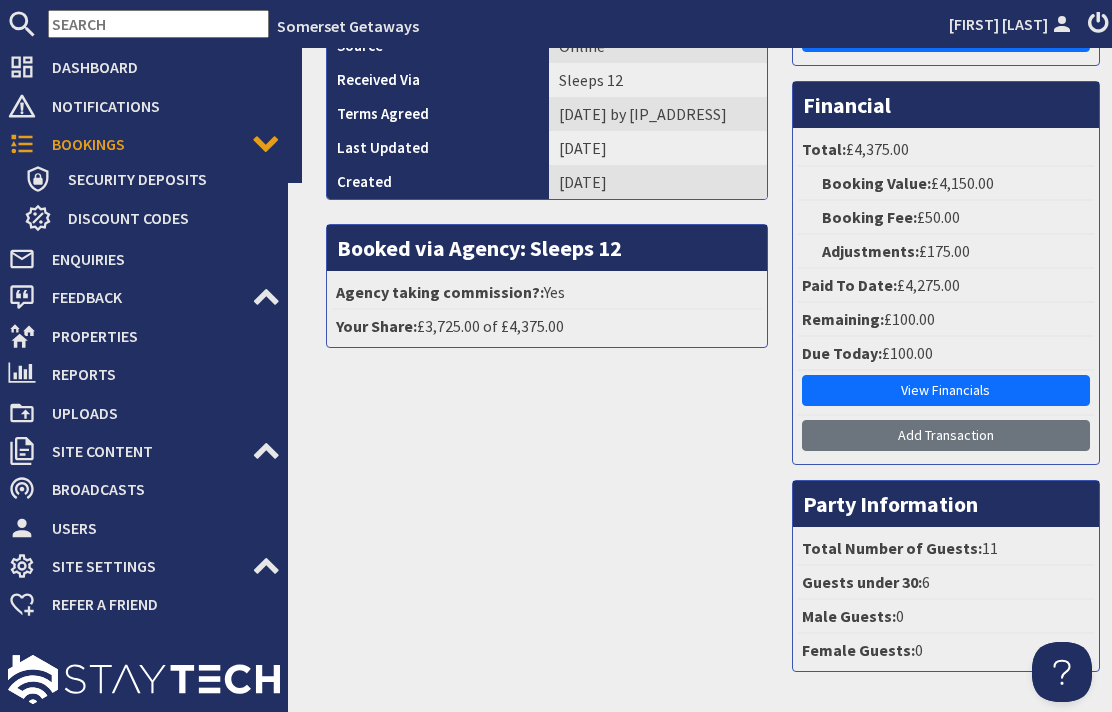 scroll, scrollTop: 574, scrollLeft: 0, axis: vertical 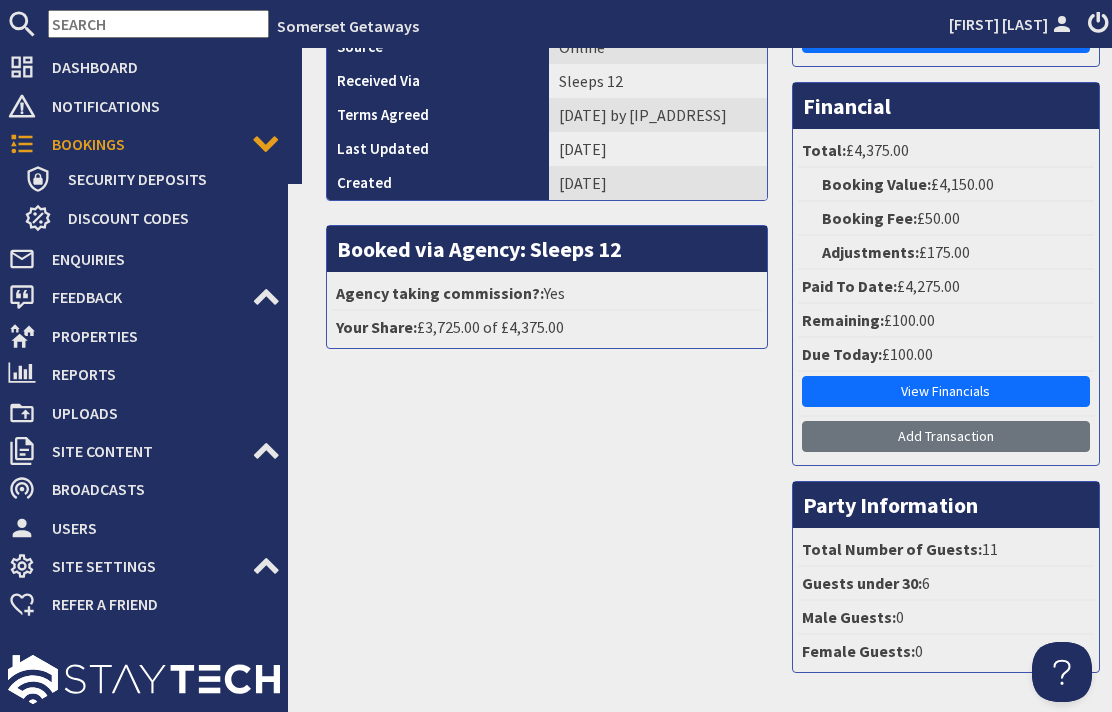 click at bounding box center [144, 668] 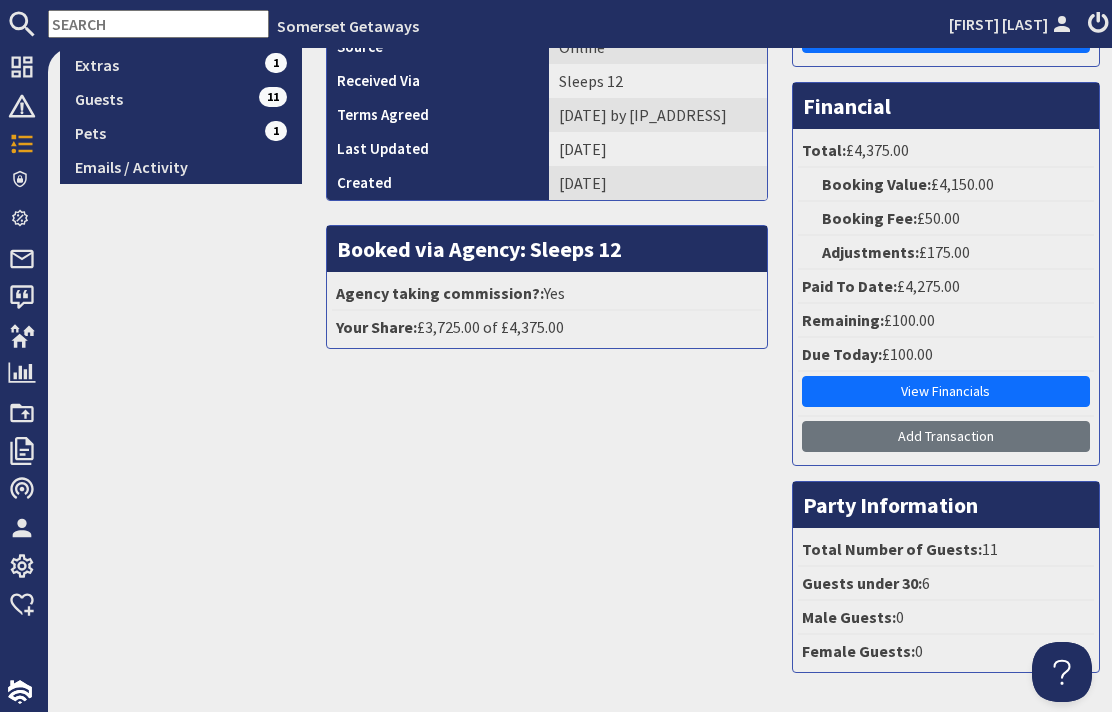 click on "9.8
Booking #S45797
Overview
Details/Edit
Feedback
Financials
Security Deposit
Configuration
Extras
1
Guests
11
Pets
1
Emails / Activity" at bounding box center [181, 116] 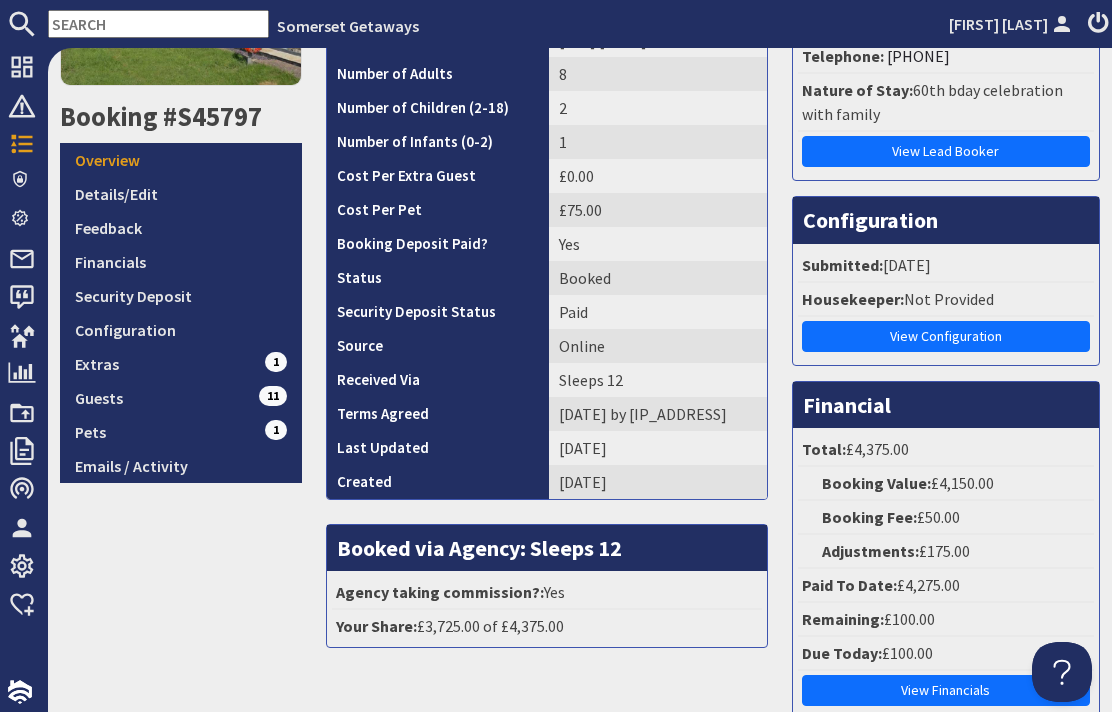 scroll, scrollTop: 273, scrollLeft: 0, axis: vertical 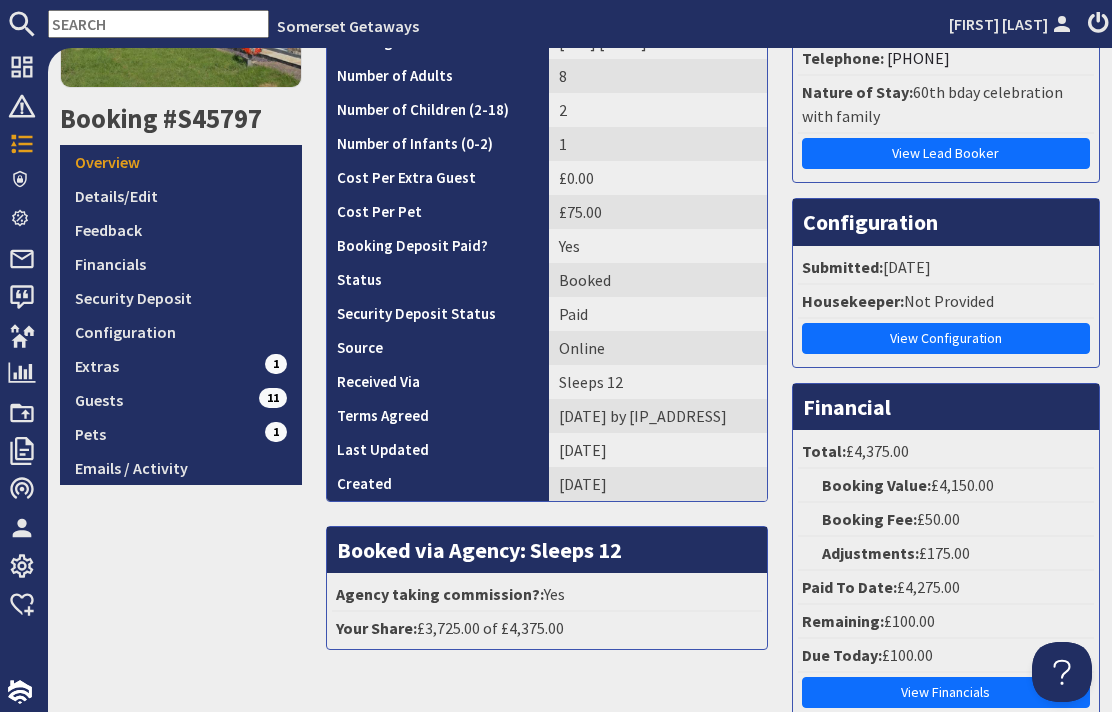 click on "Pets
1" at bounding box center [181, 434] 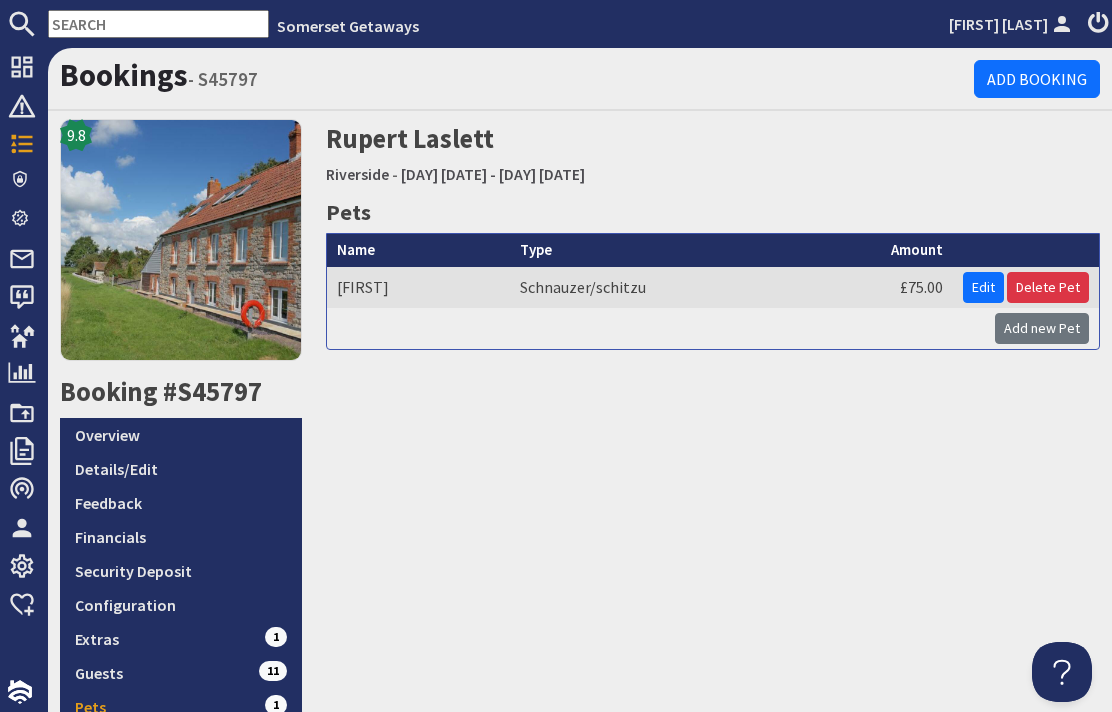 scroll, scrollTop: 0, scrollLeft: 0, axis: both 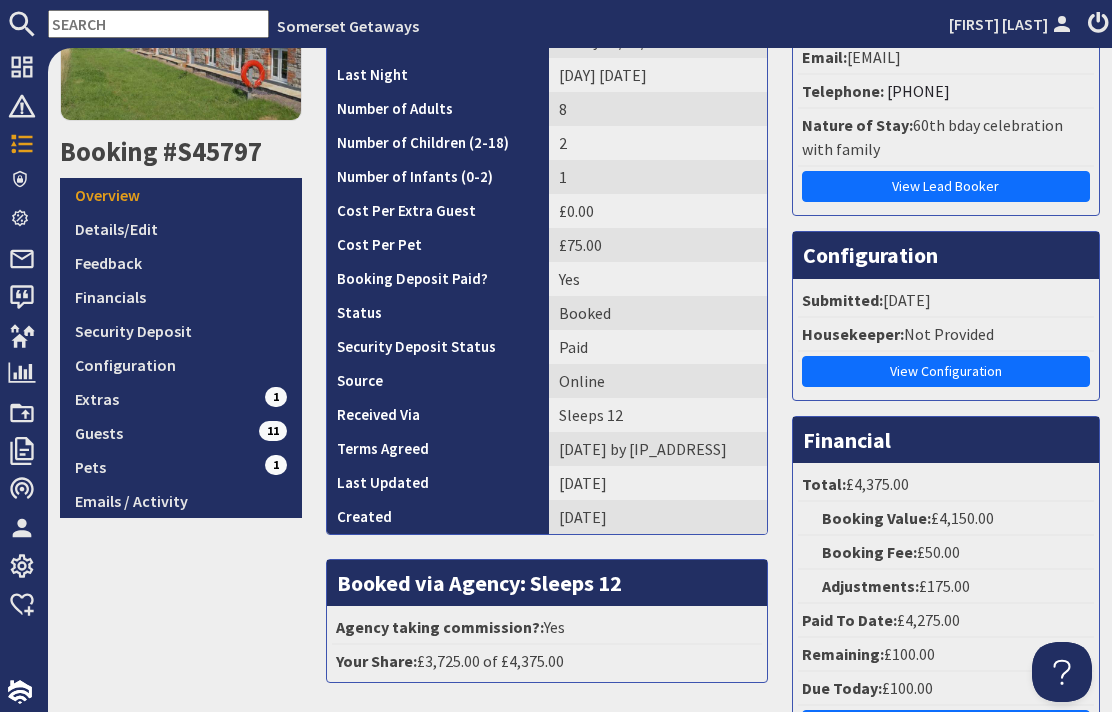click on "Guests
11" at bounding box center (181, 433) 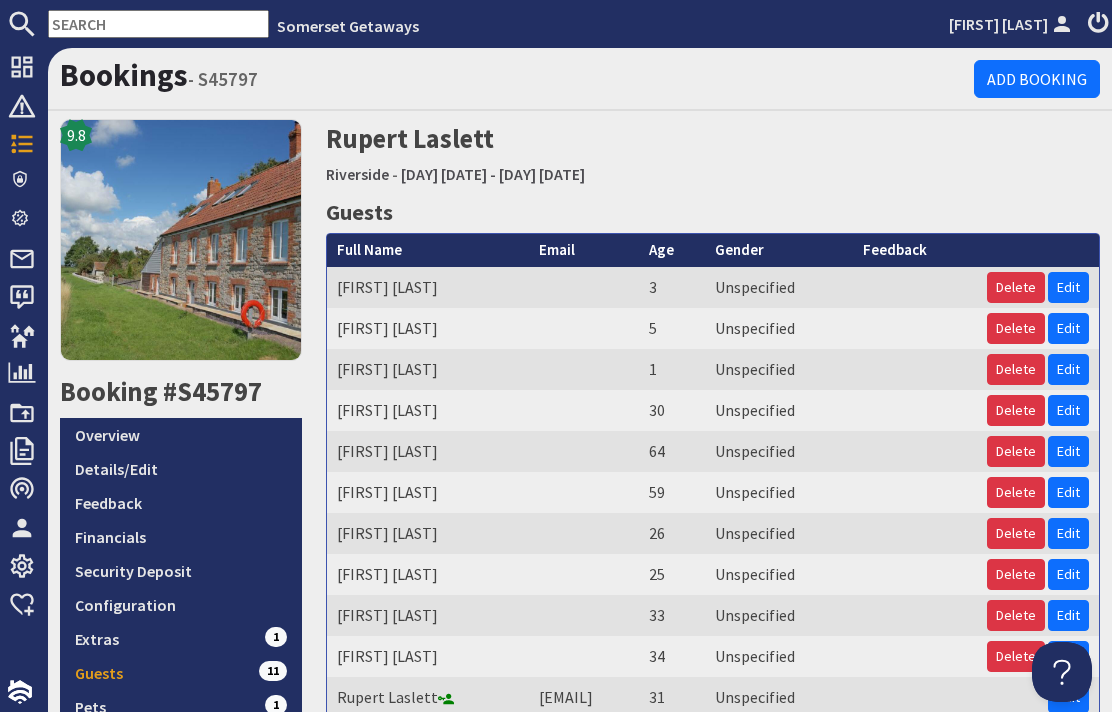 scroll, scrollTop: 0, scrollLeft: 0, axis: both 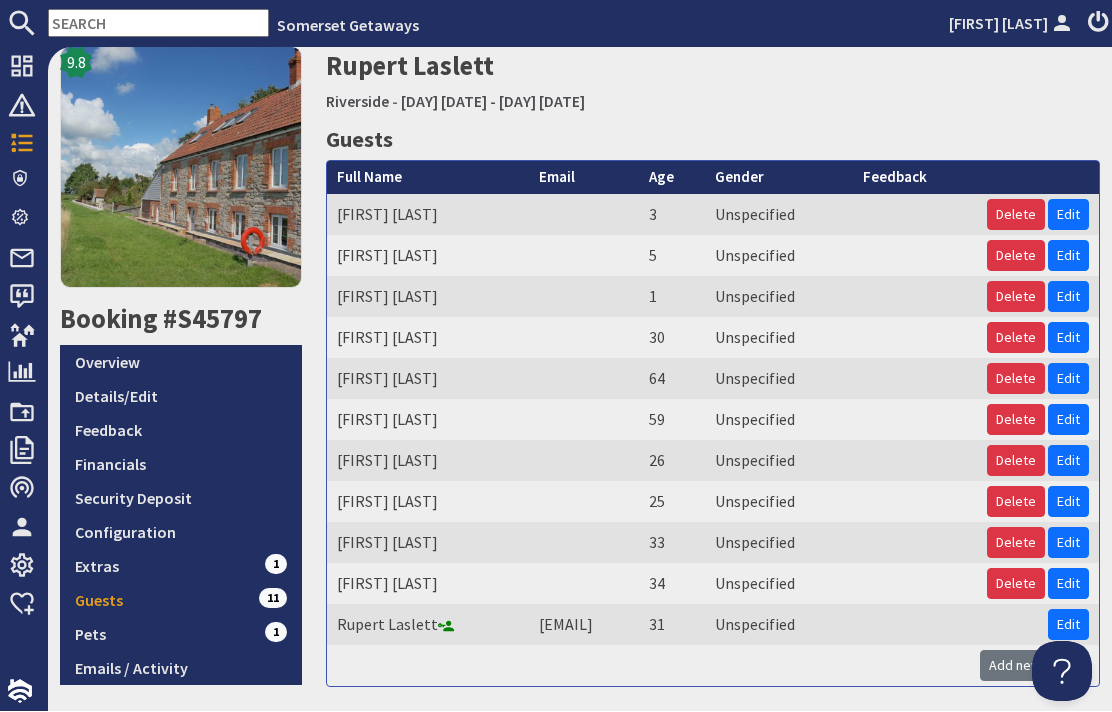 click on "Details/Edit" at bounding box center (181, 397) 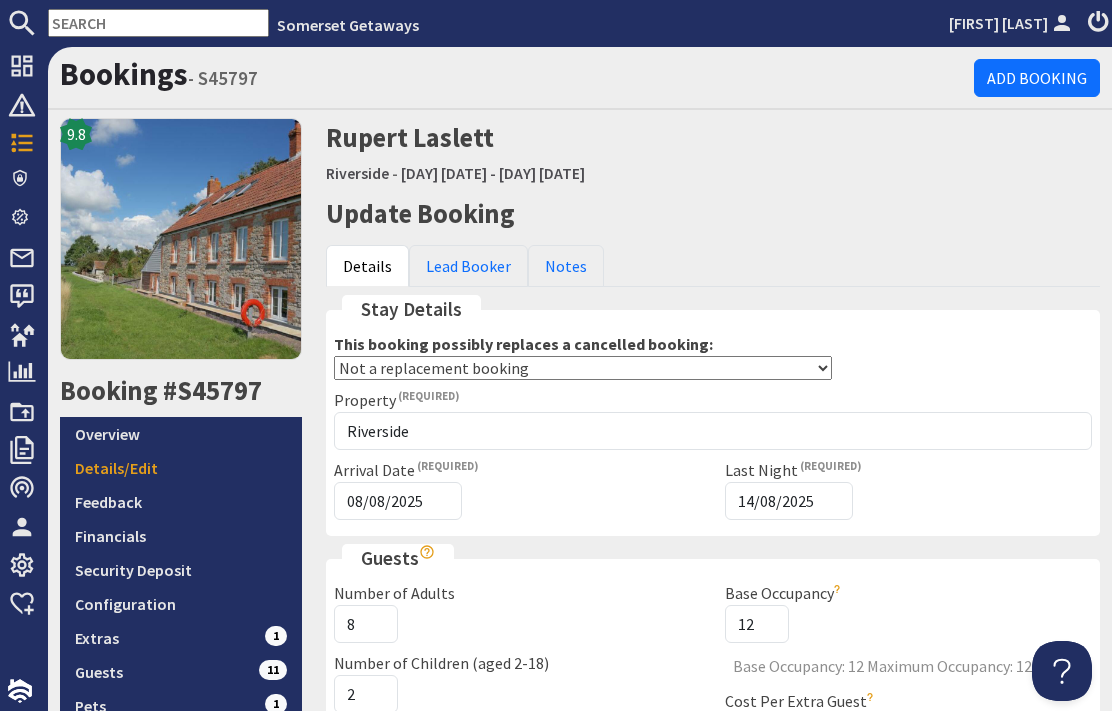 scroll, scrollTop: 0, scrollLeft: 0, axis: both 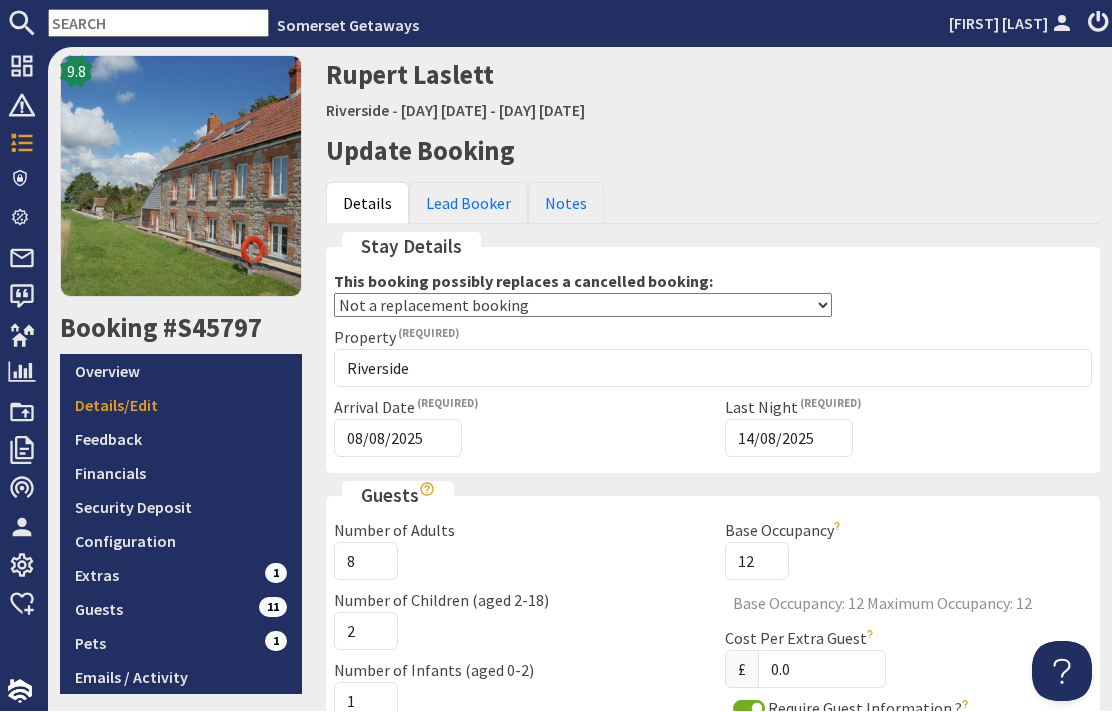 click on "Lead Booker" at bounding box center [468, 204] 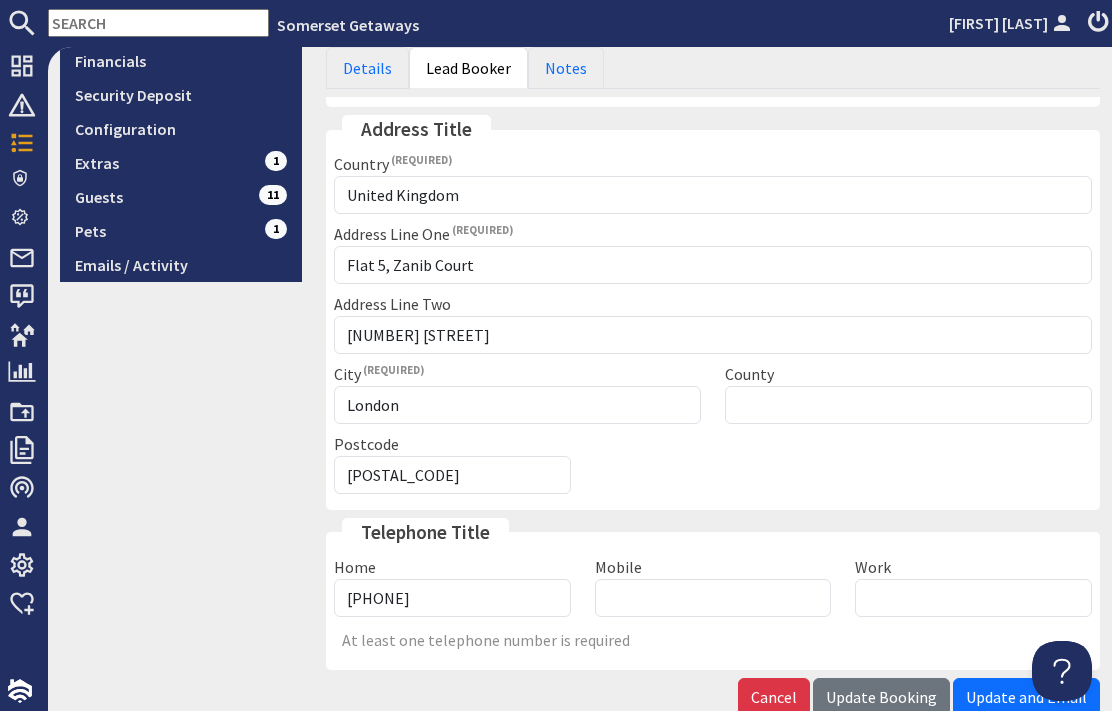 scroll, scrollTop: 485, scrollLeft: 0, axis: vertical 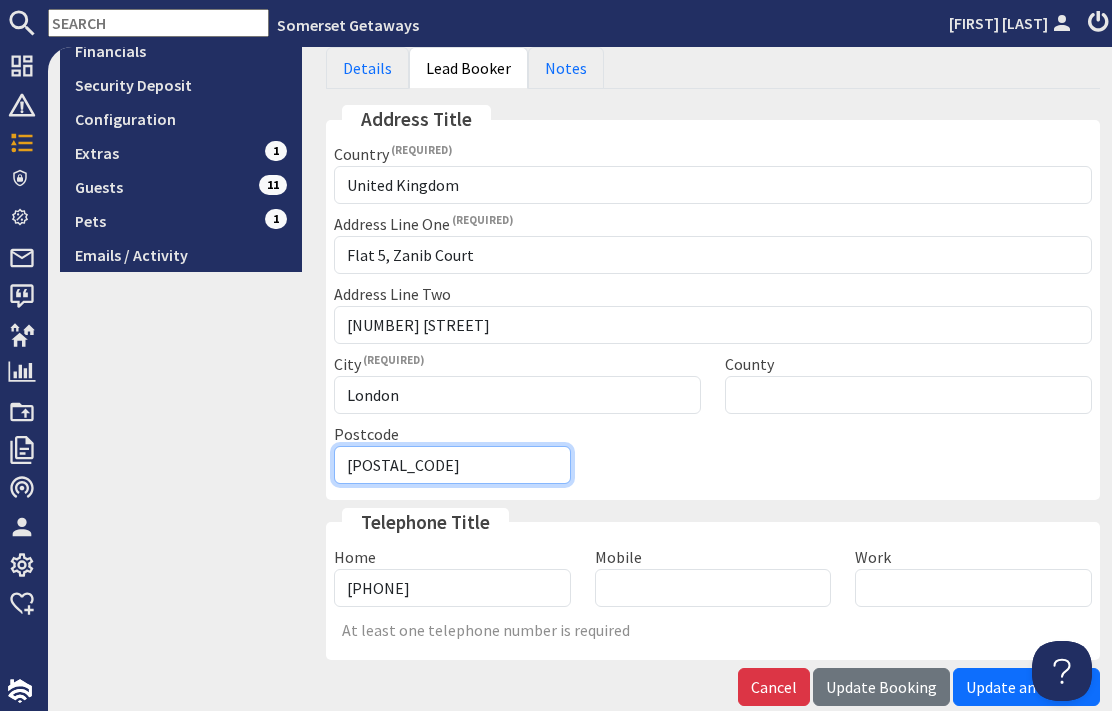 click on "SE15 4RZ" at bounding box center [452, 466] 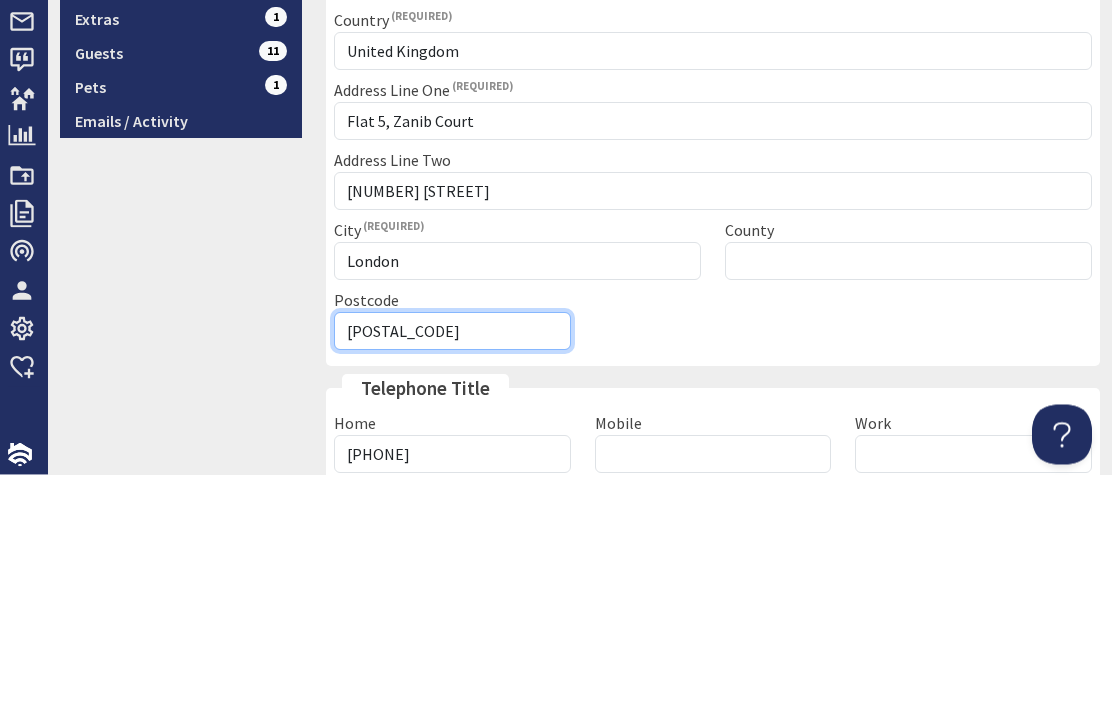 scroll, scrollTop: 381, scrollLeft: 0, axis: vertical 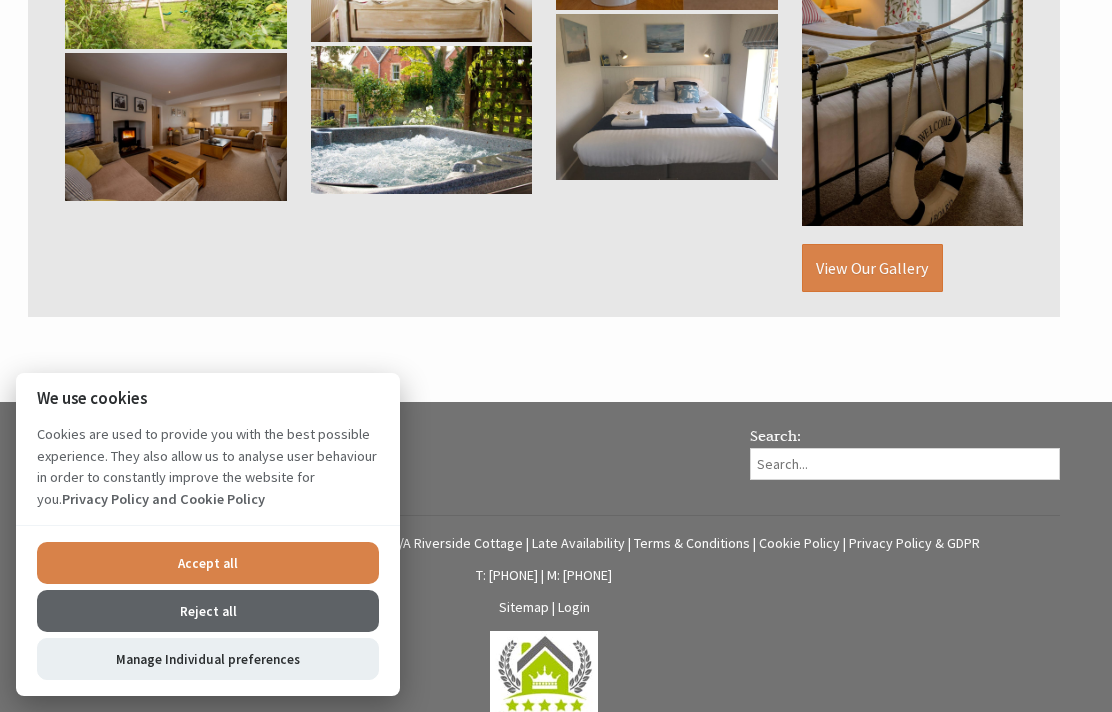 click on "Login" at bounding box center (574, 607) 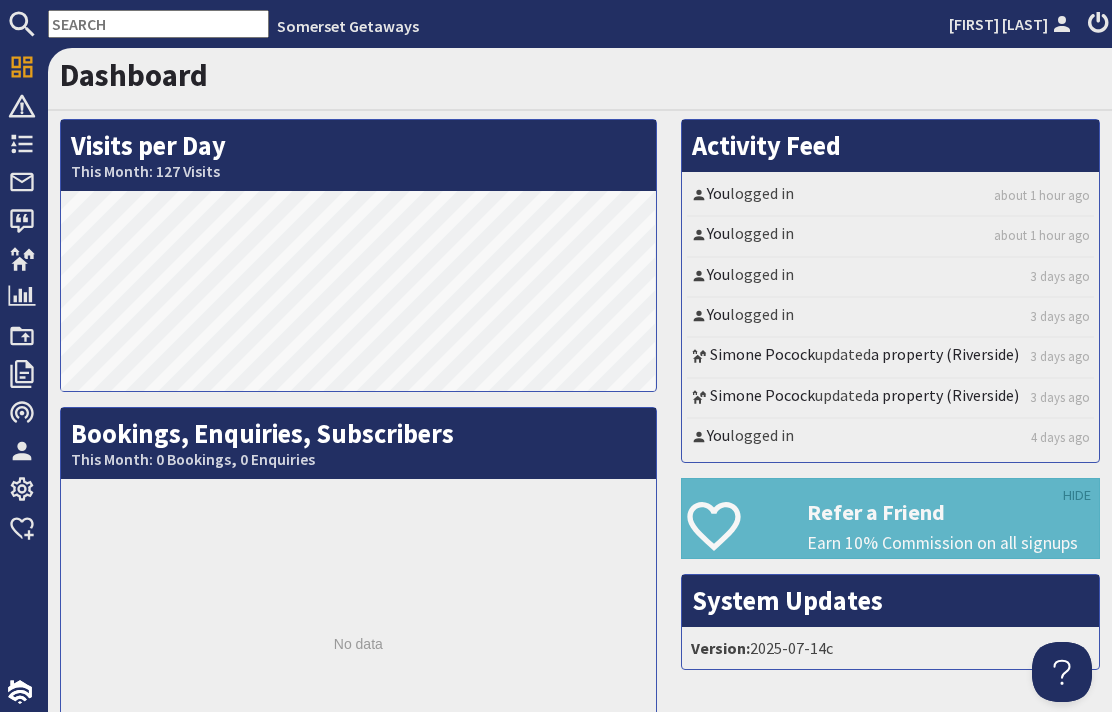 scroll, scrollTop: 0, scrollLeft: 0, axis: both 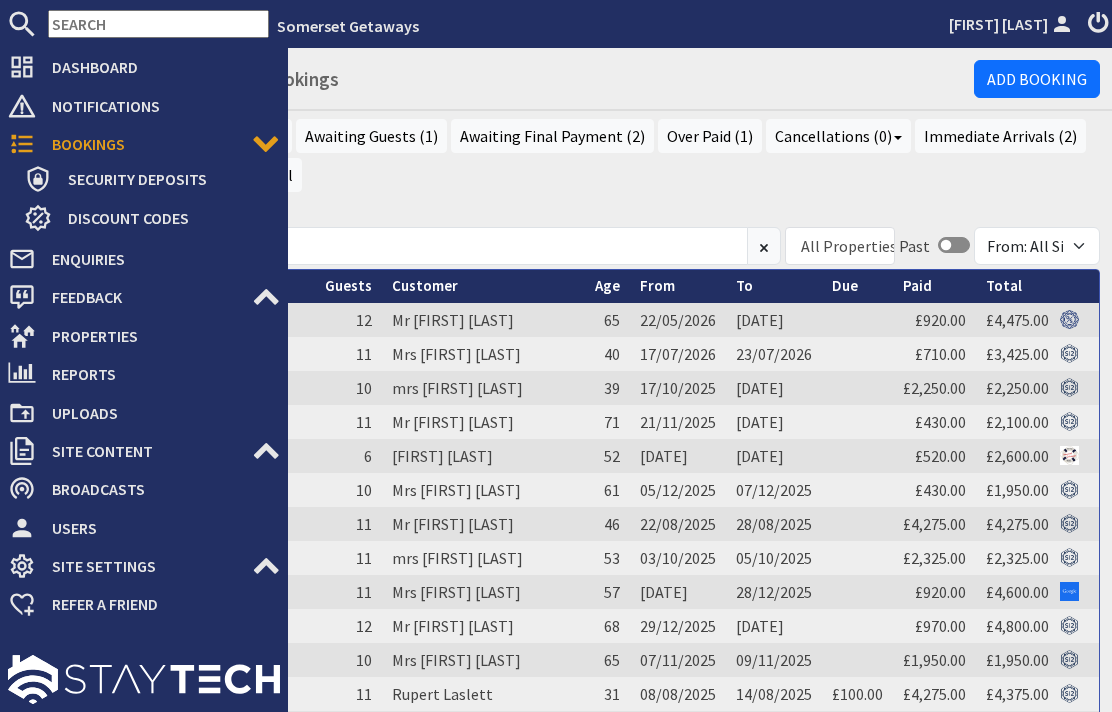 click on "Bookings" at bounding box center [144, 144] 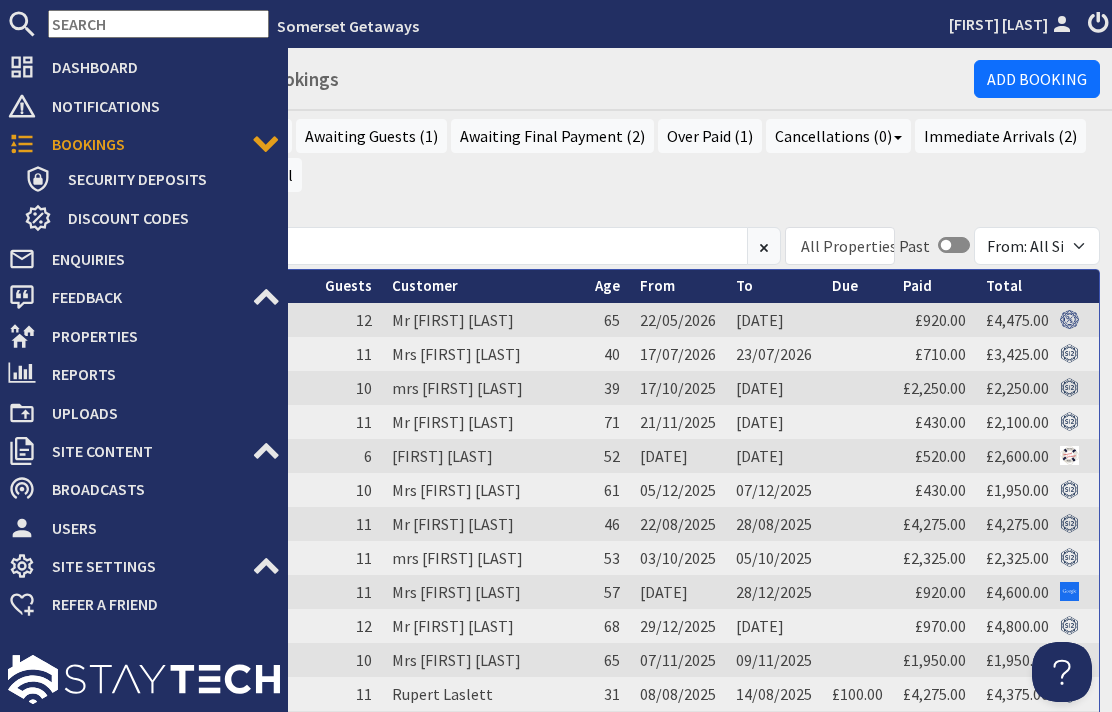 scroll, scrollTop: 0, scrollLeft: 0, axis: both 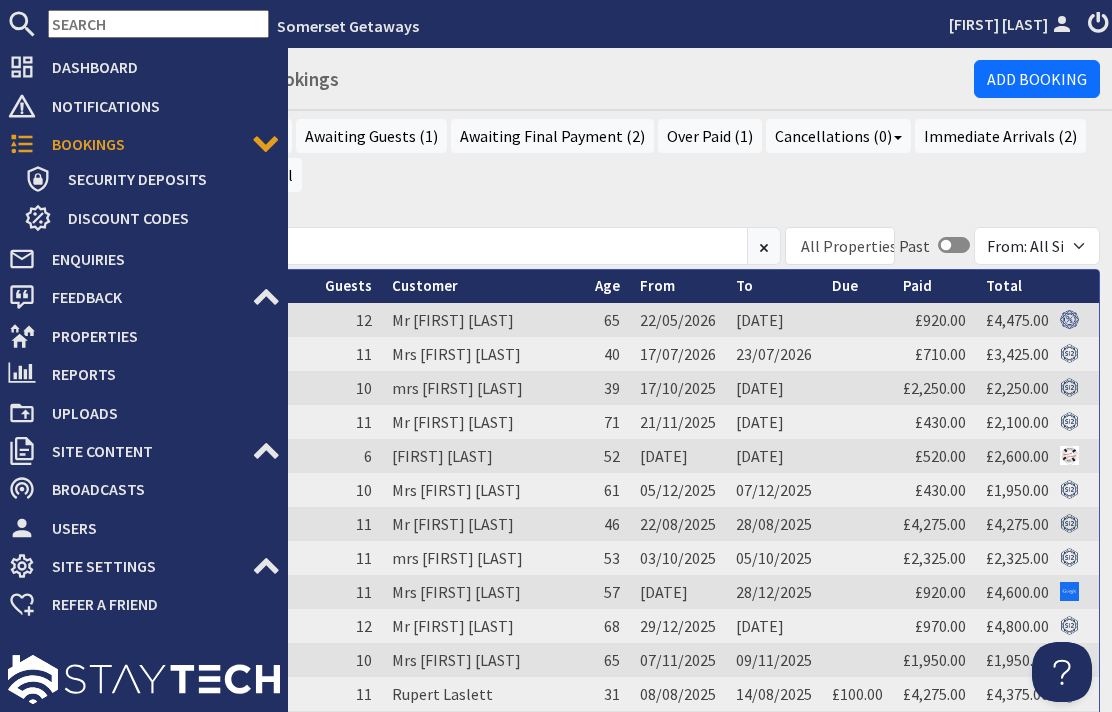 click on "From" at bounding box center [657, 285] 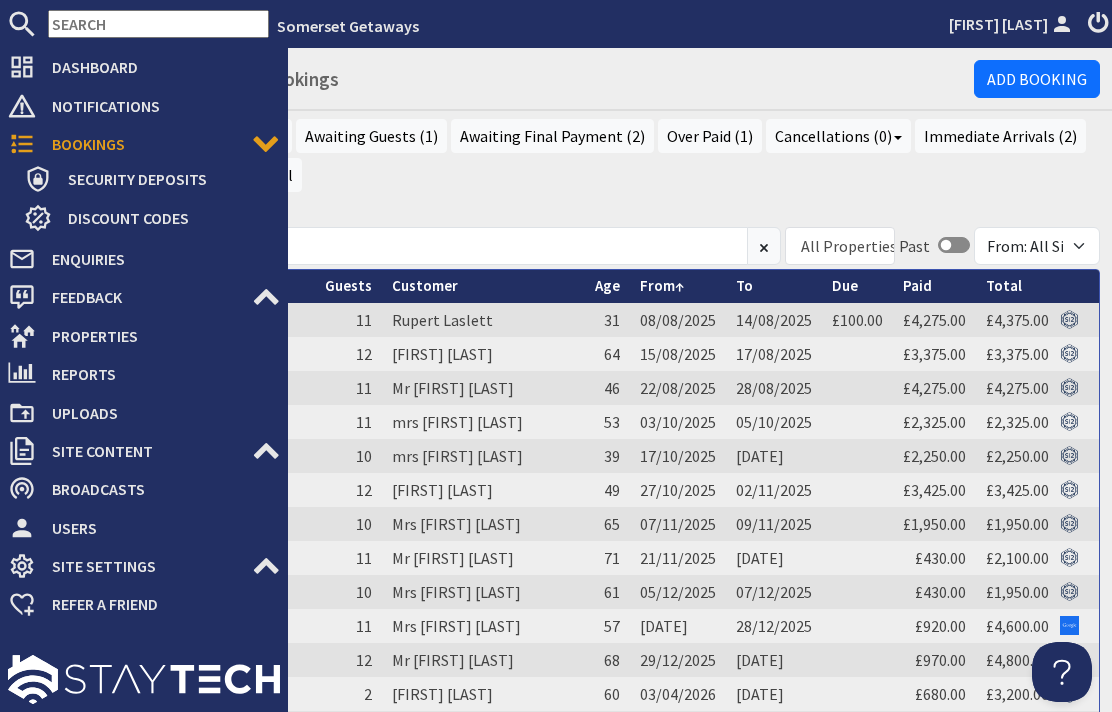 click on "Rupert Laslett" at bounding box center (483, 320) 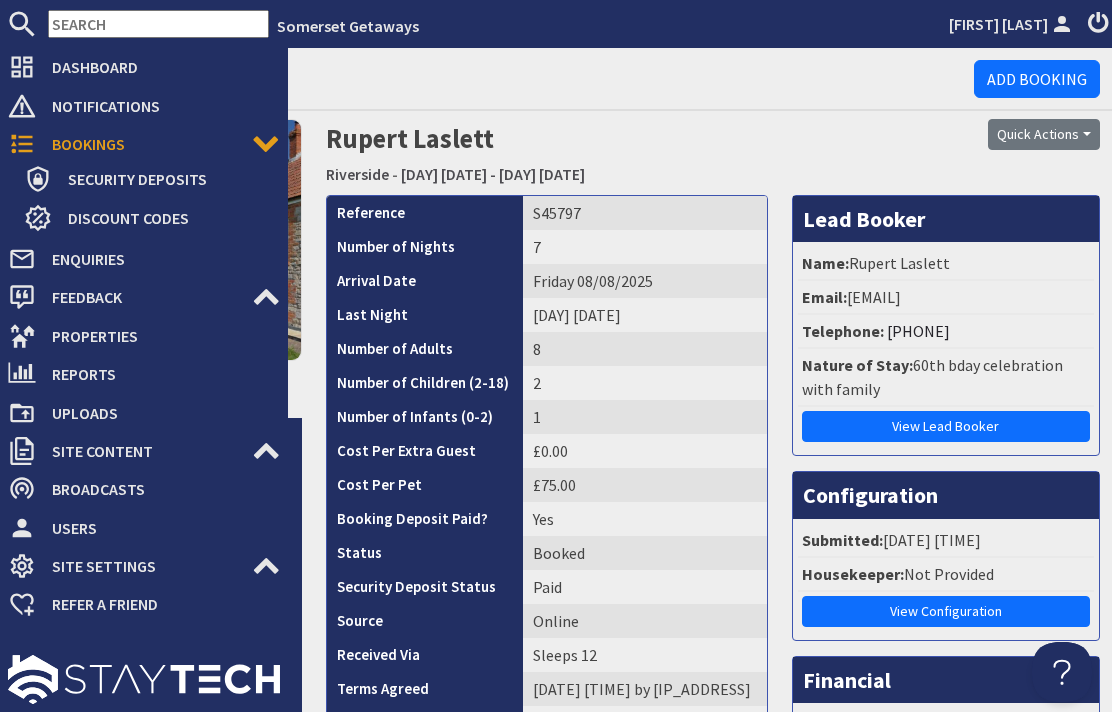 scroll, scrollTop: 0, scrollLeft: 0, axis: both 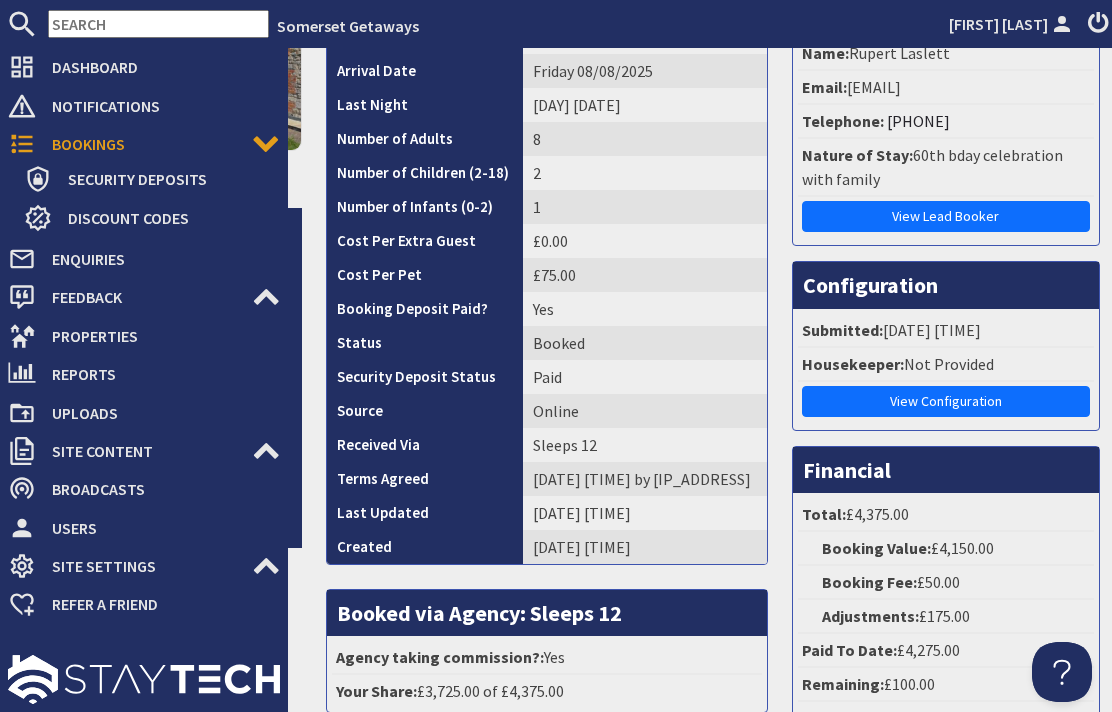 click on "Dashboard" at bounding box center [158, 67] 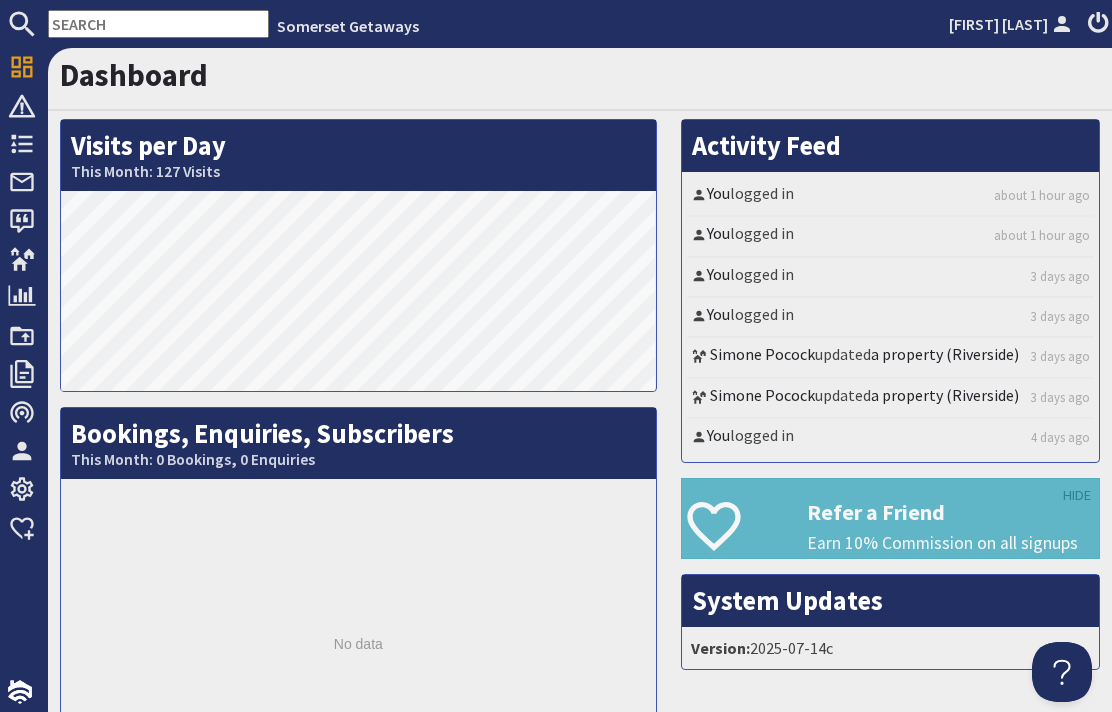 scroll, scrollTop: 0, scrollLeft: 0, axis: both 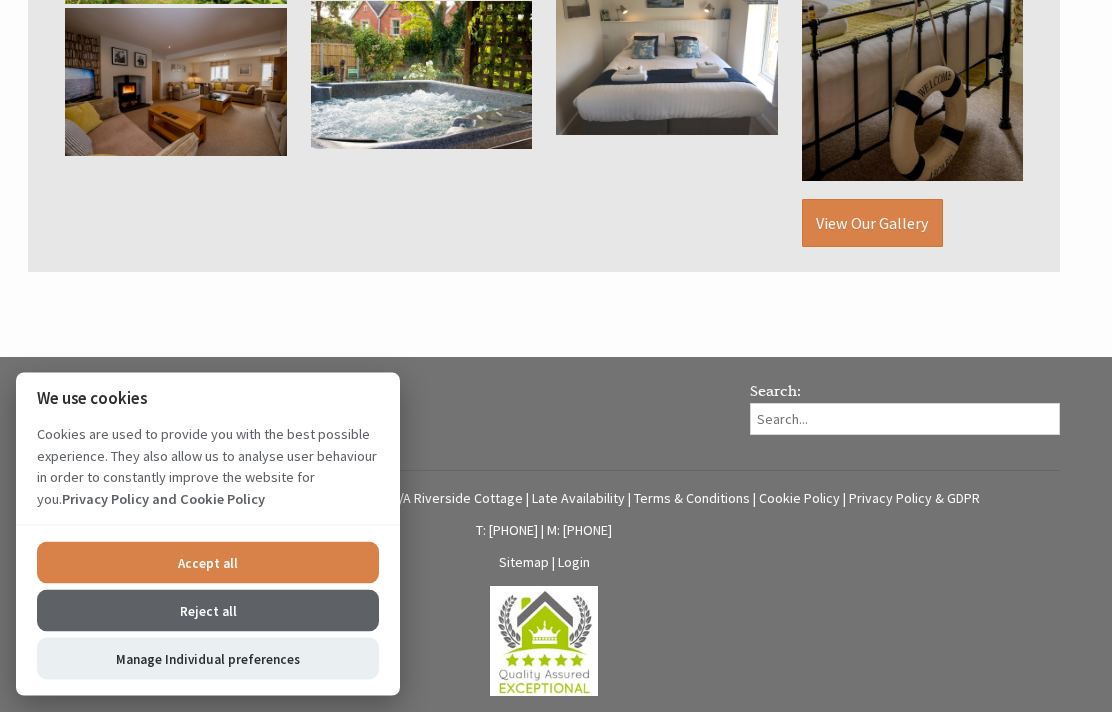 click on "Login" at bounding box center [574, 563] 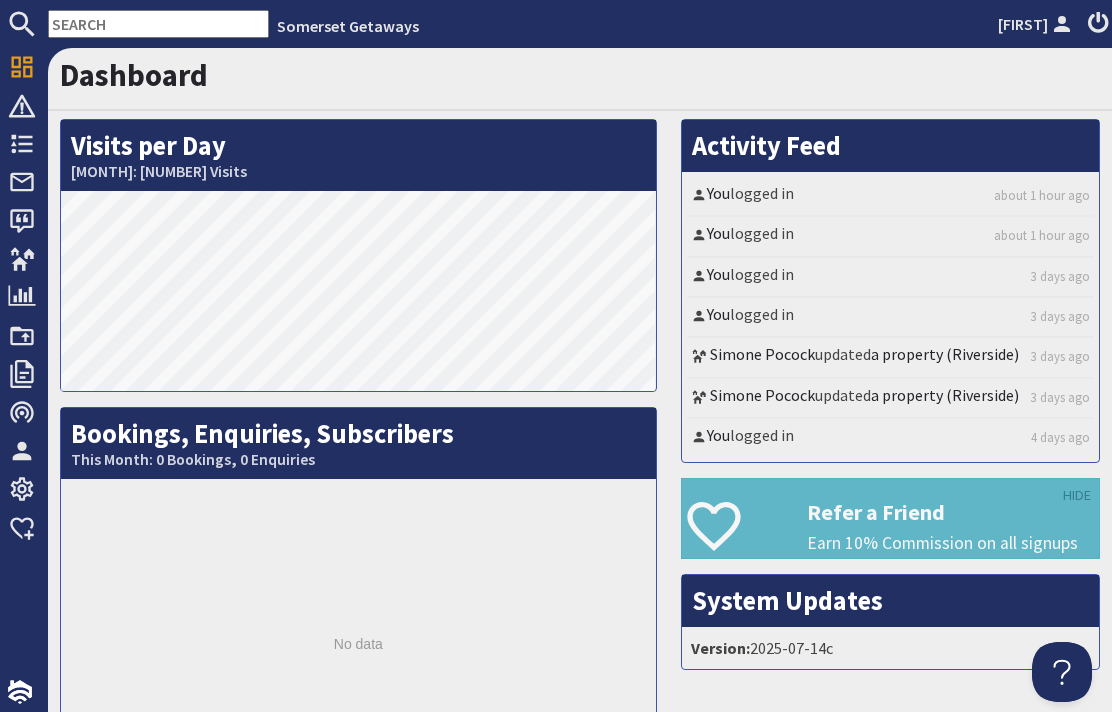 scroll, scrollTop: 0, scrollLeft: 0, axis: both 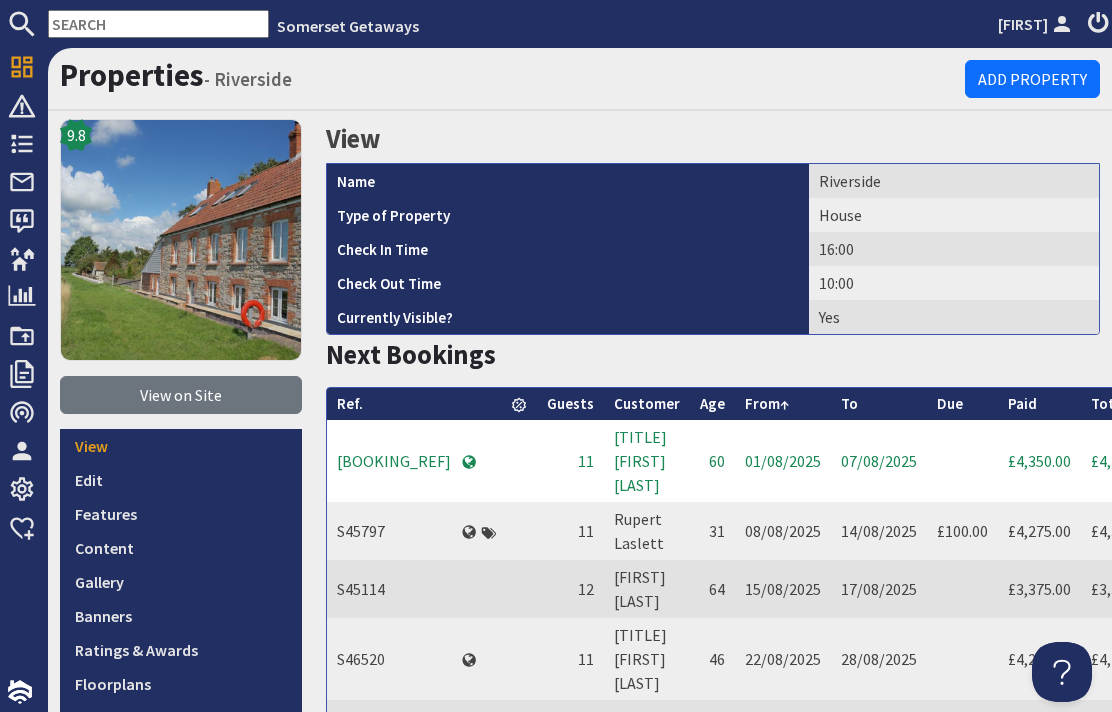 click on "S45797" at bounding box center [394, 531] 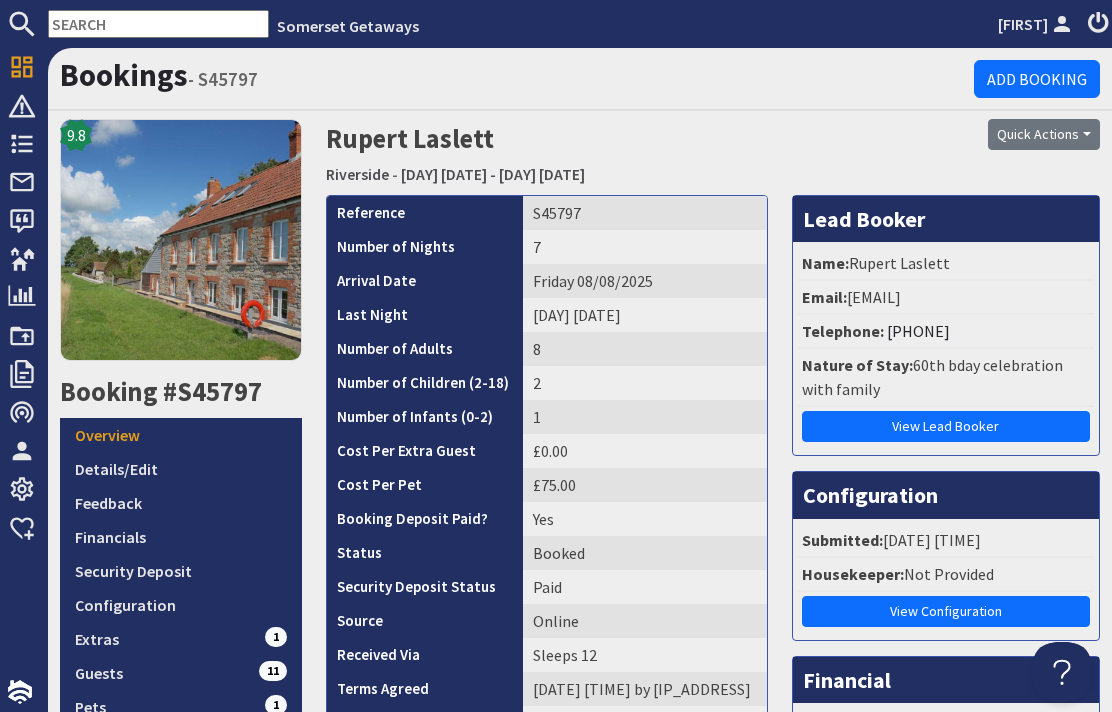 scroll, scrollTop: 0, scrollLeft: 0, axis: both 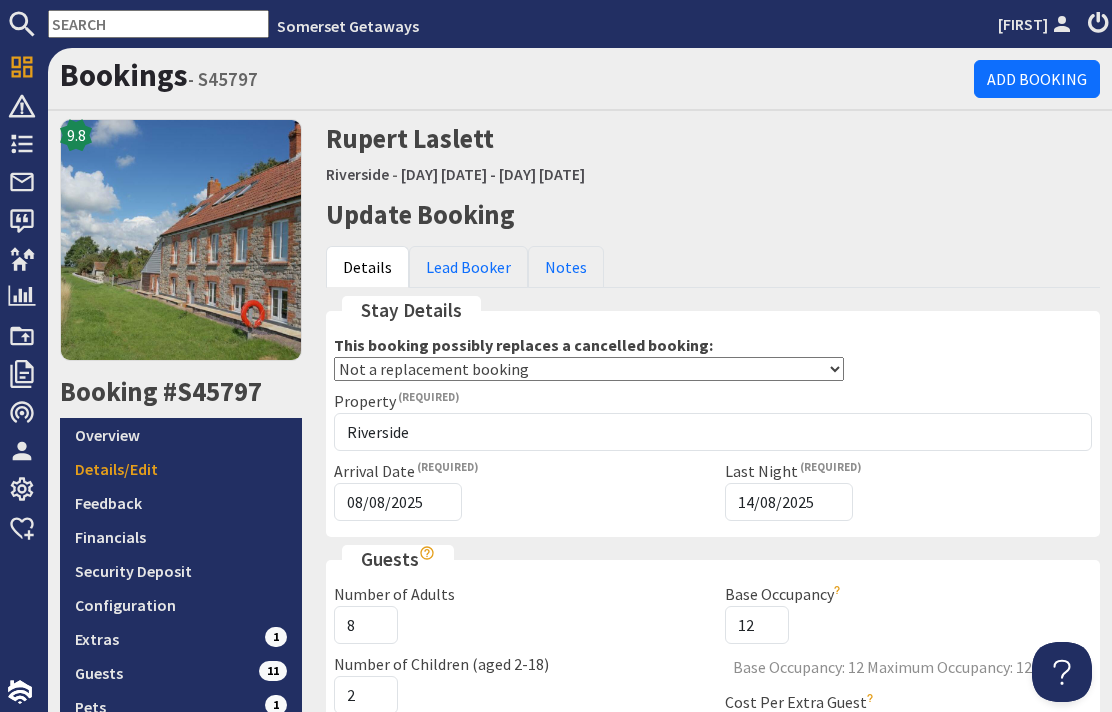 click on "Lead Booker" at bounding box center [468, 267] 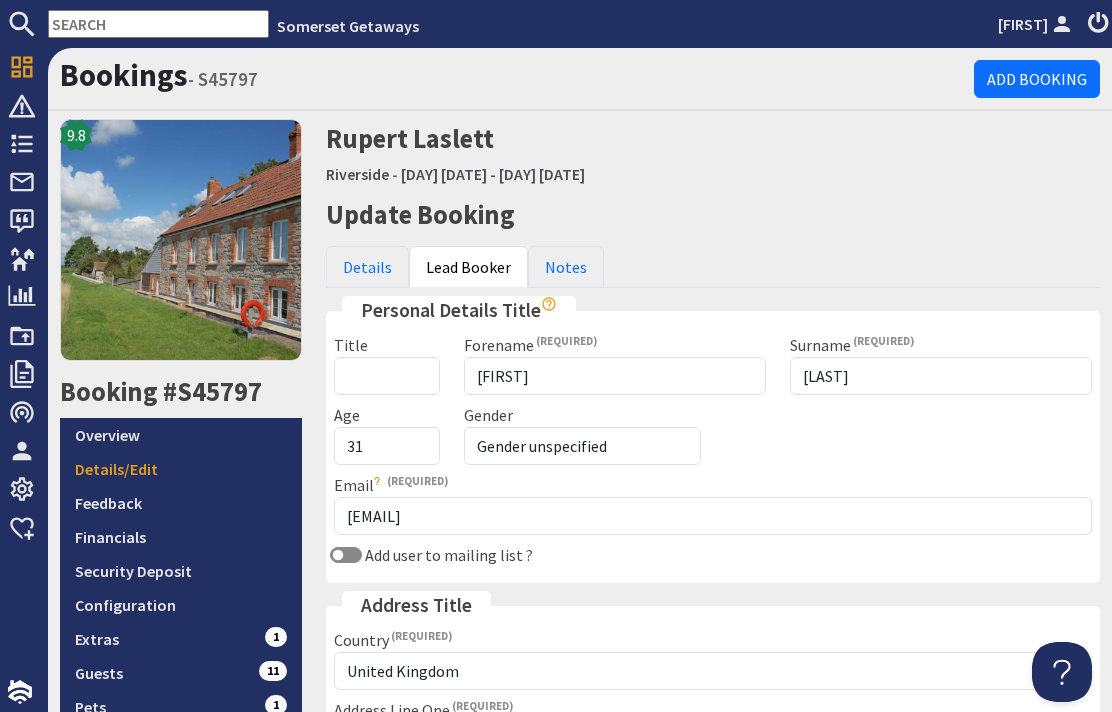 scroll, scrollTop: 0, scrollLeft: 0, axis: both 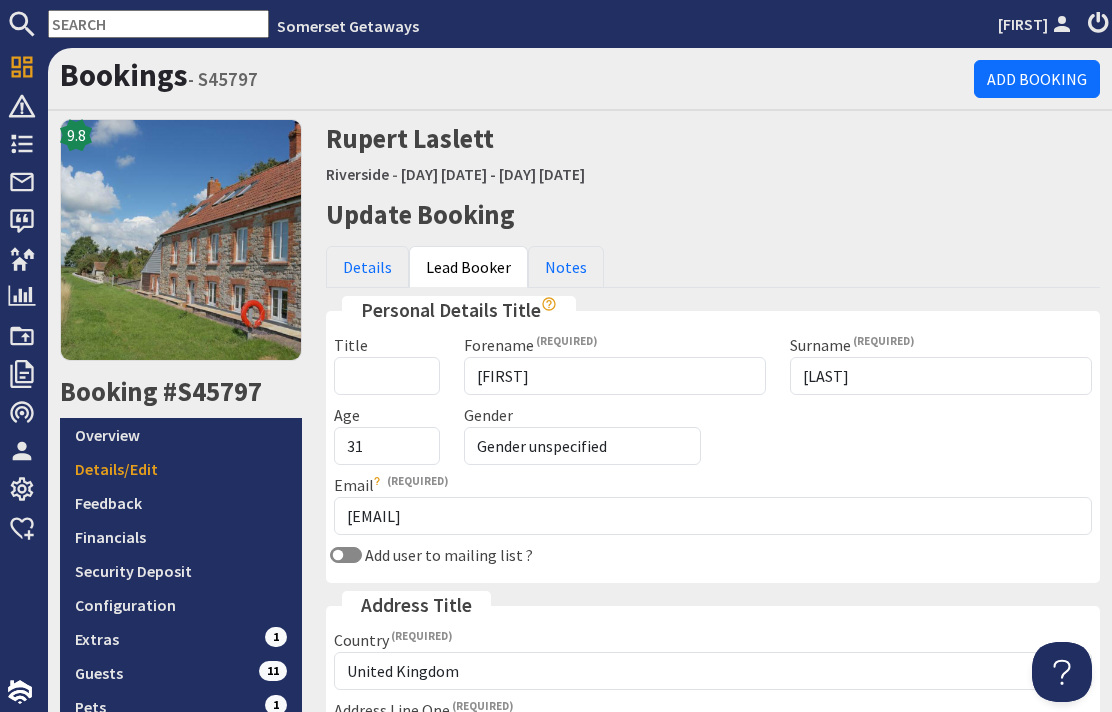 click on "Notes" at bounding box center (566, 267) 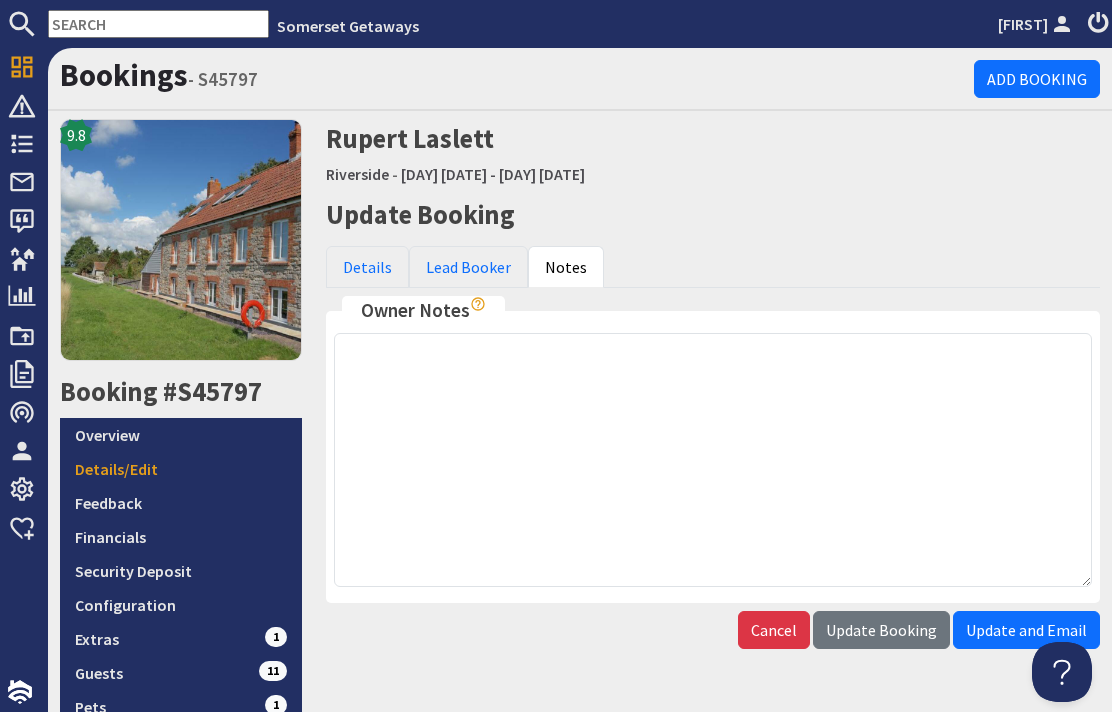 click on "Lead Booker" at bounding box center (468, 267) 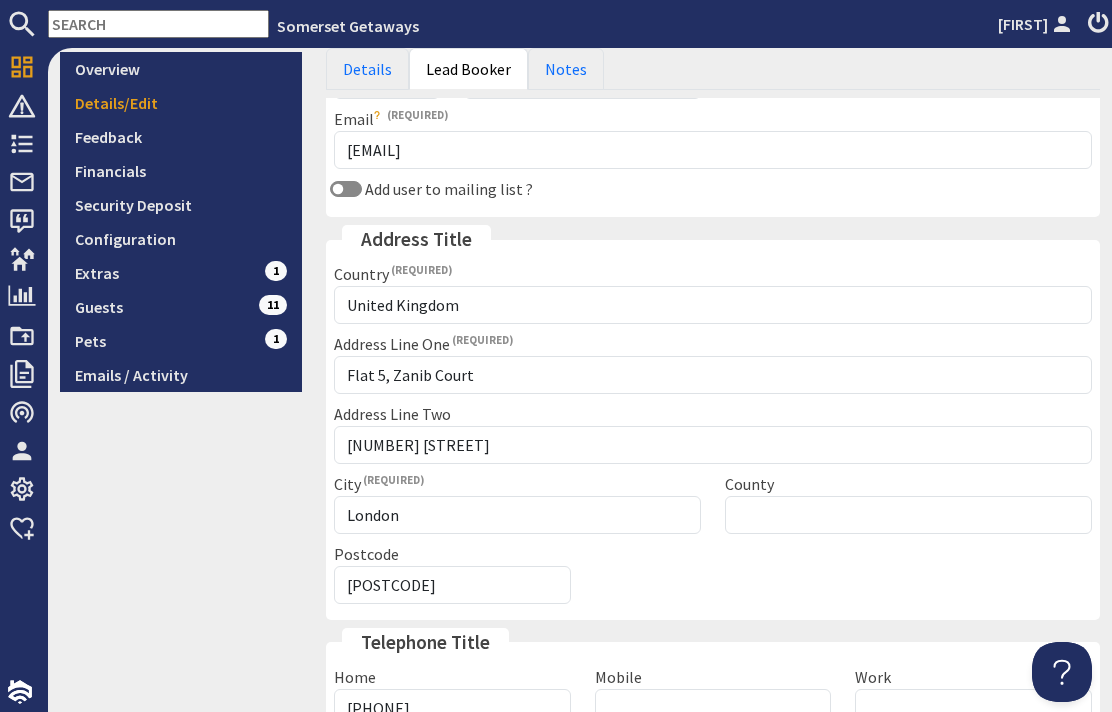 scroll, scrollTop: 359, scrollLeft: 0, axis: vertical 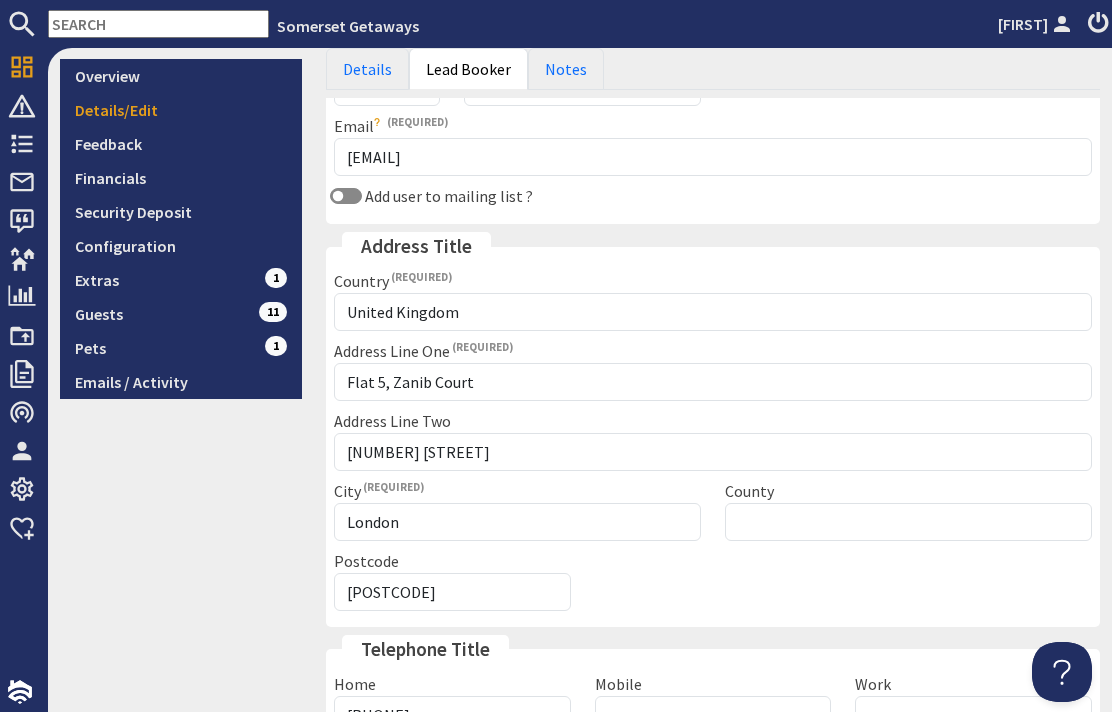 click on "Extras
1" at bounding box center (181, 280) 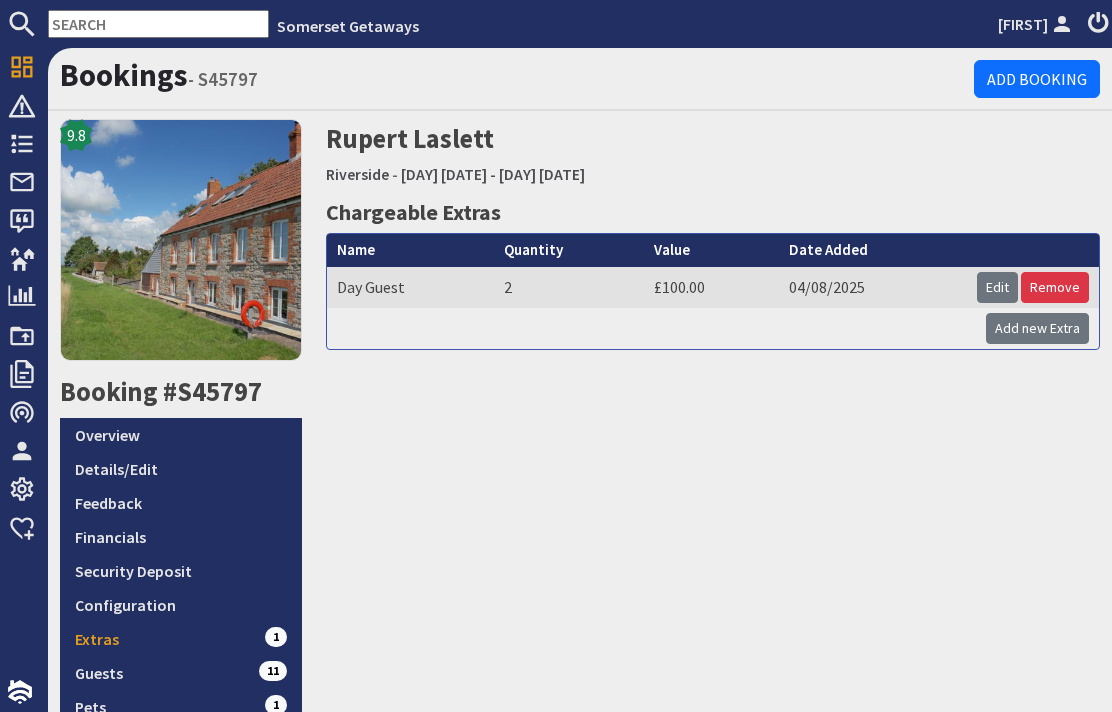 scroll, scrollTop: 0, scrollLeft: 0, axis: both 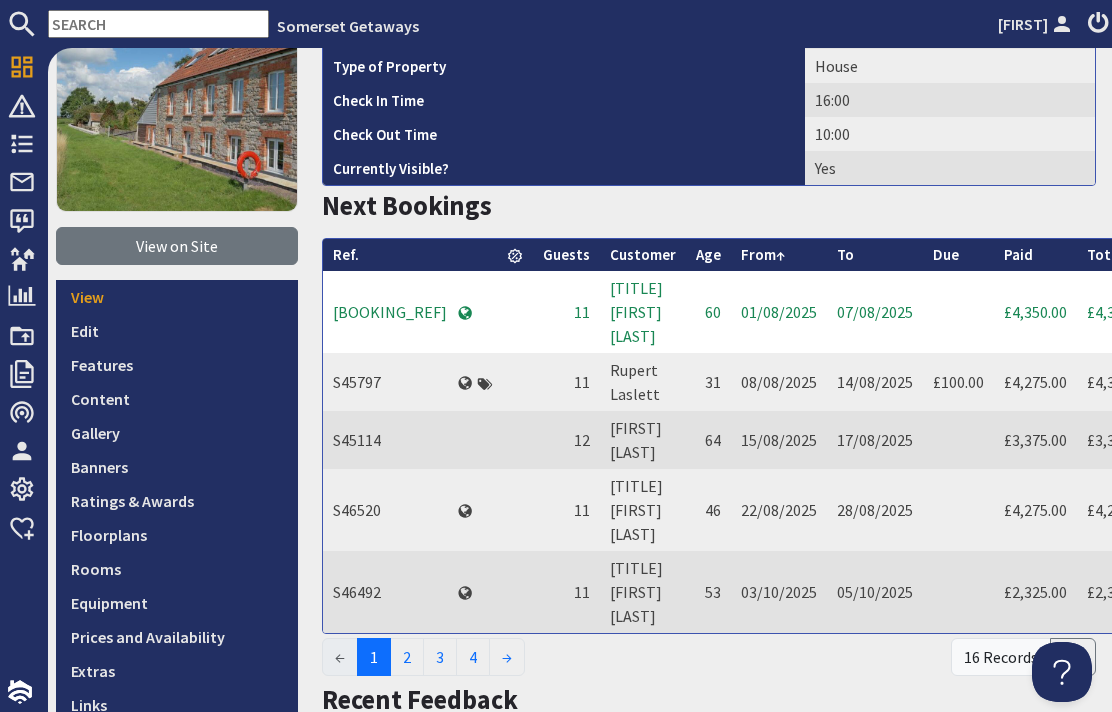 click on "Prices and Availability" at bounding box center (177, 637) 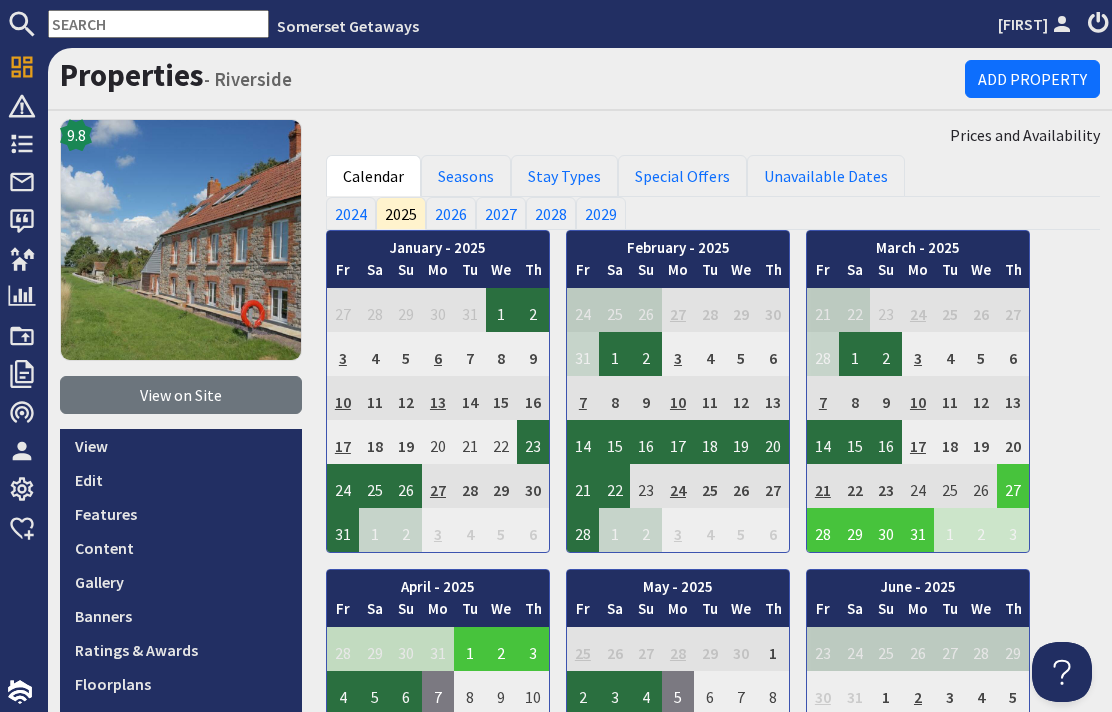 scroll, scrollTop: 0, scrollLeft: 0, axis: both 